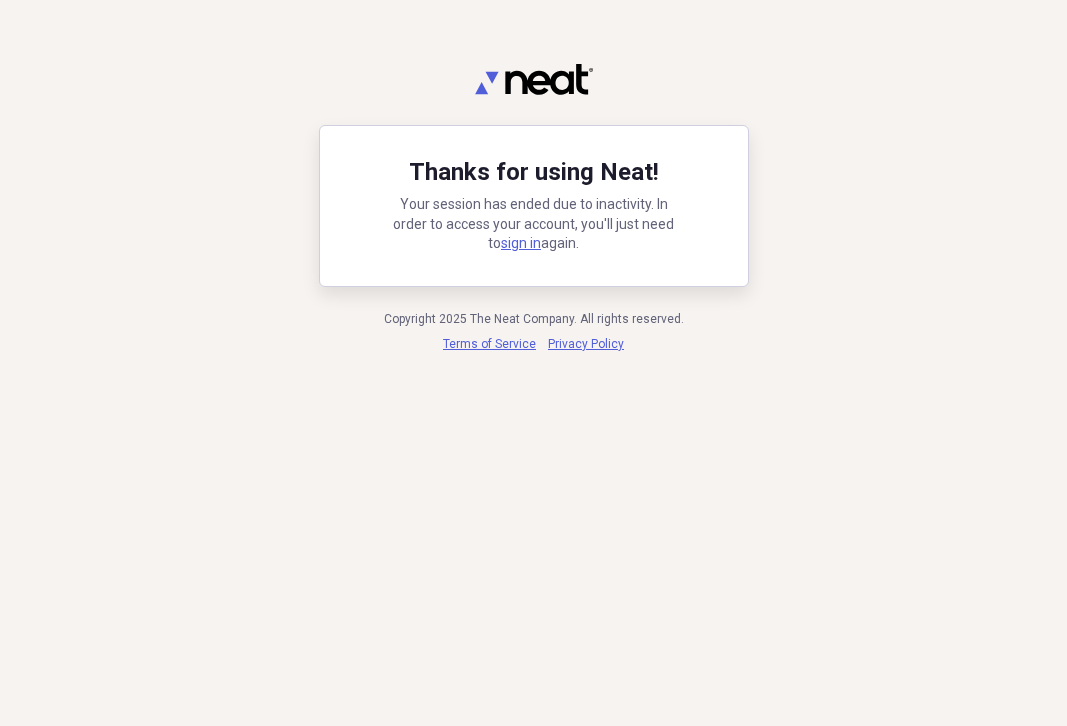 scroll, scrollTop: 0, scrollLeft: 0, axis: both 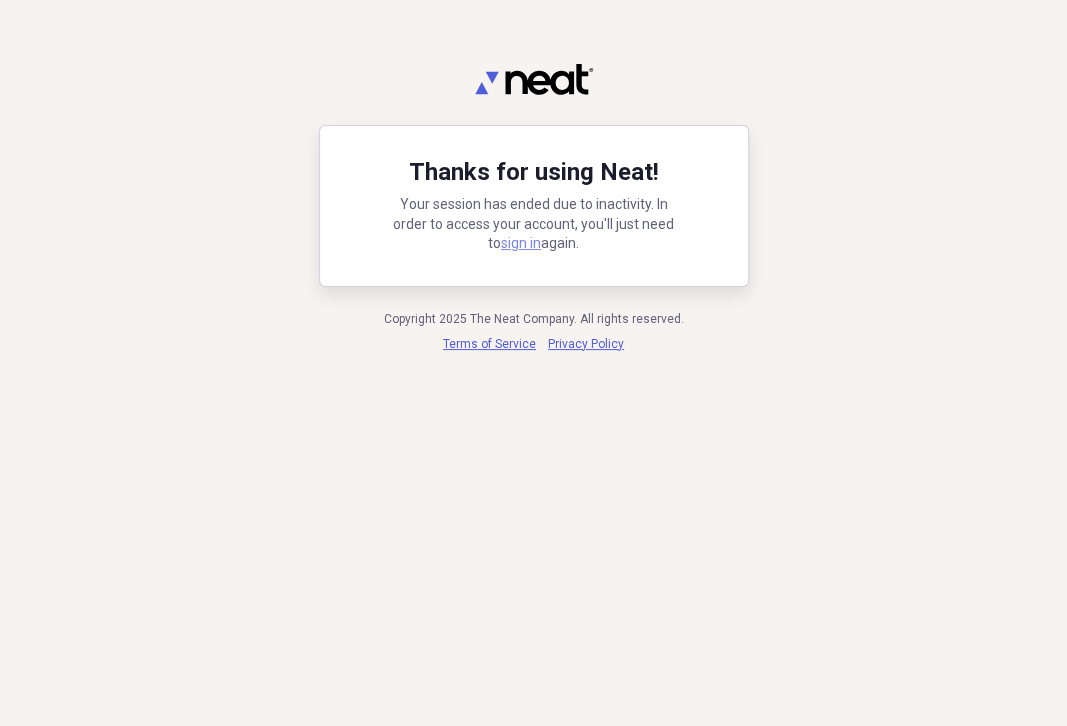 click on "sign in" at bounding box center [521, 243] 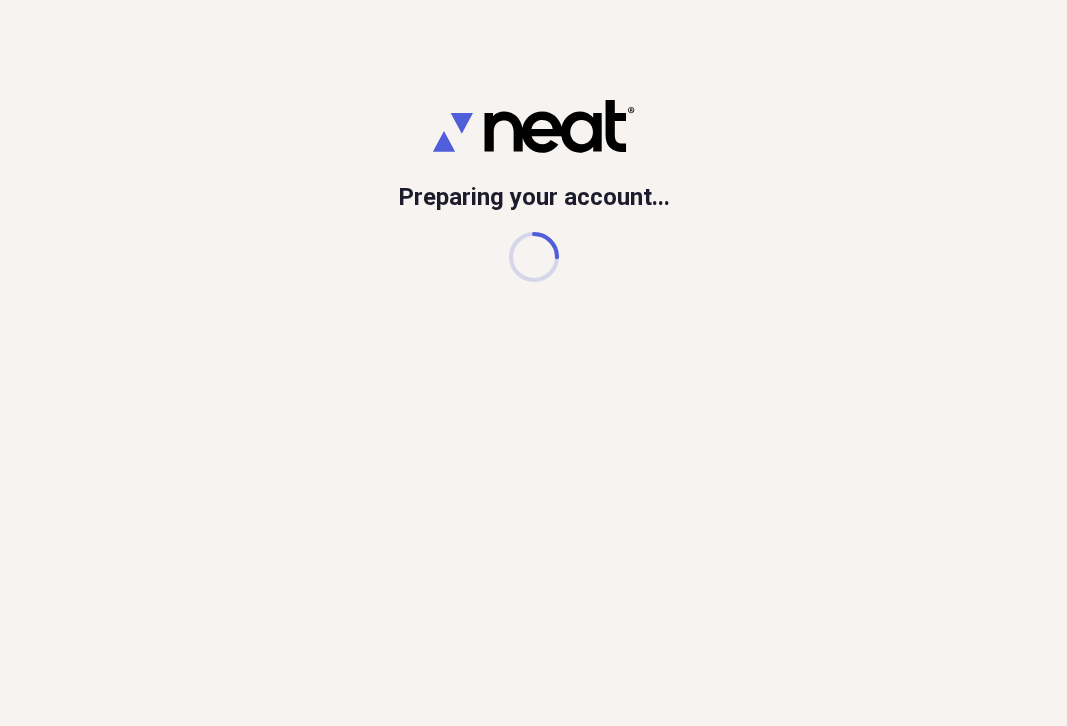 scroll, scrollTop: 0, scrollLeft: 0, axis: both 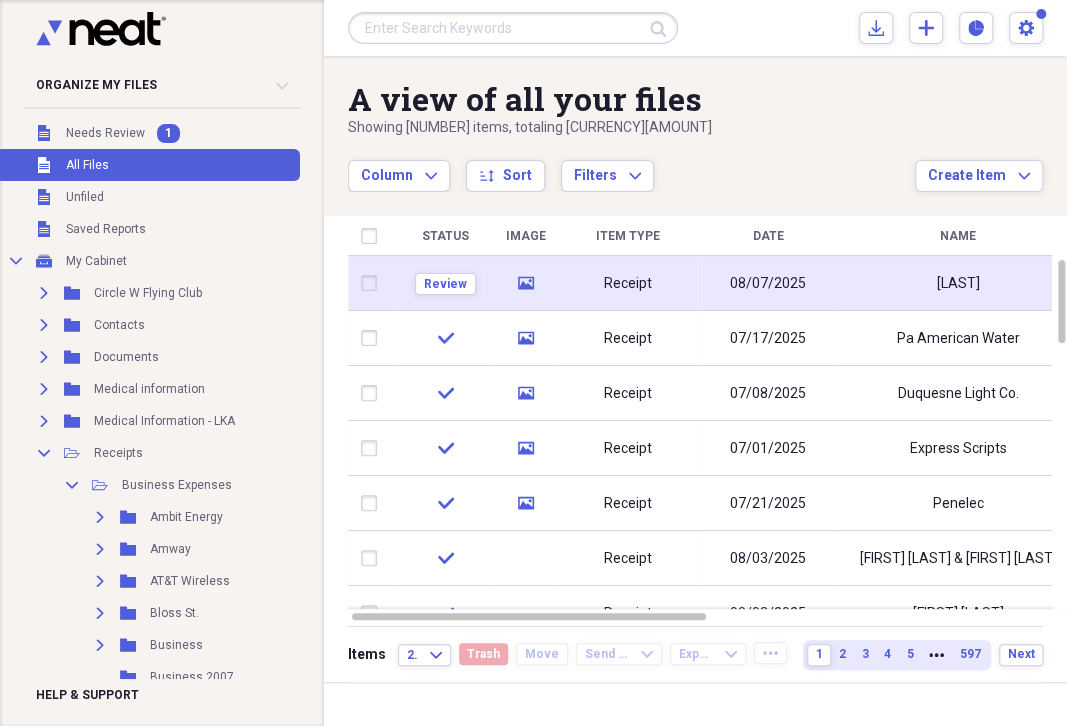 click on "Receipt" at bounding box center (628, 284) 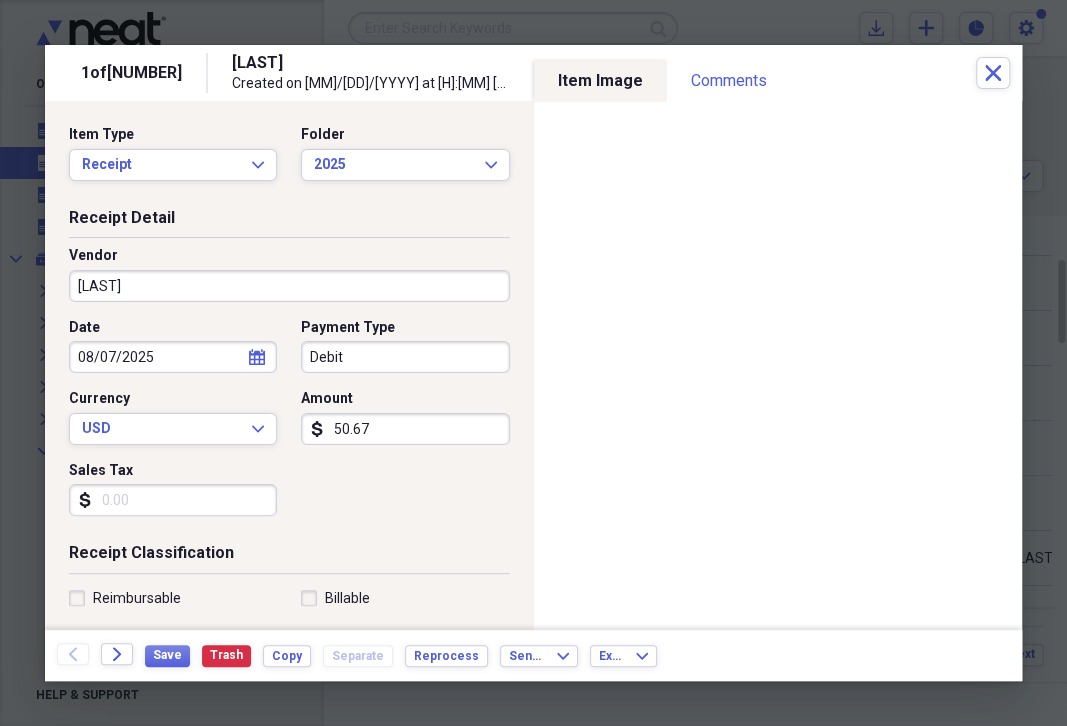 click on "[LAST]" at bounding box center (289, 286) 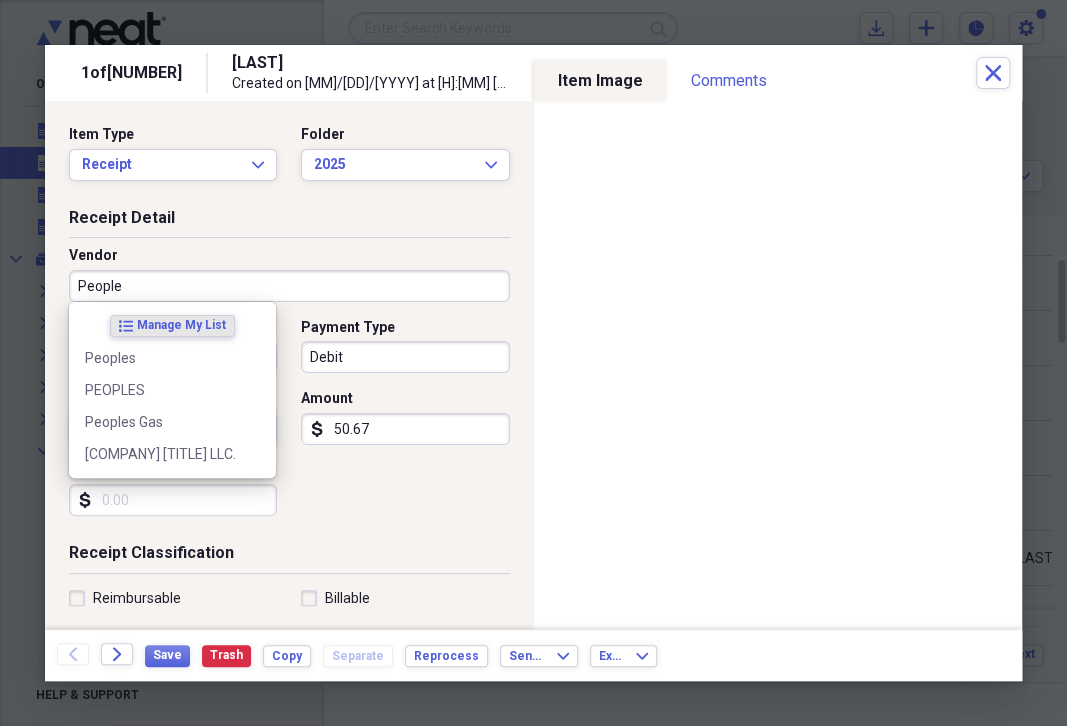 type on "Peoples" 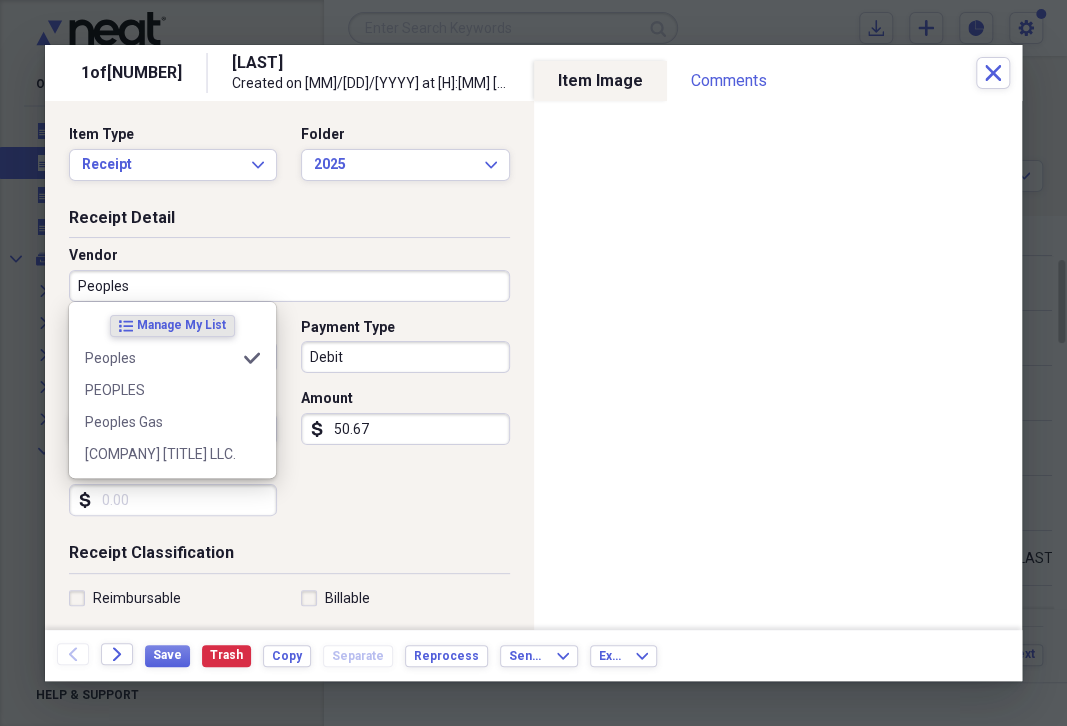 type on "Utilities" 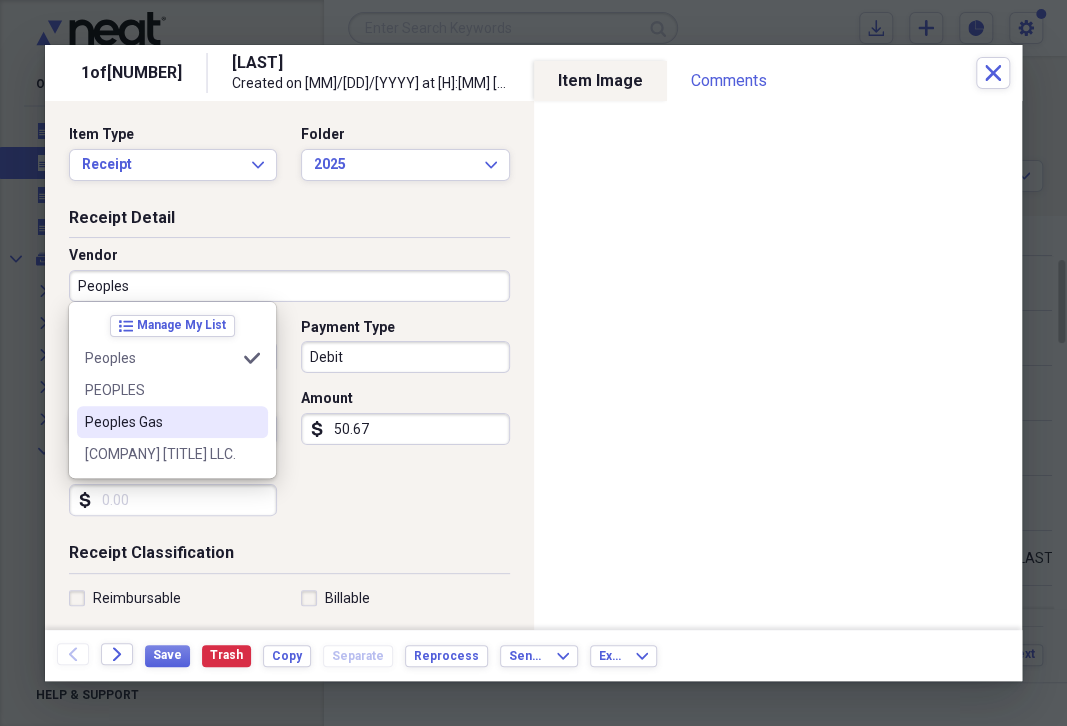 click on "Peoples Gas" at bounding box center [160, 422] 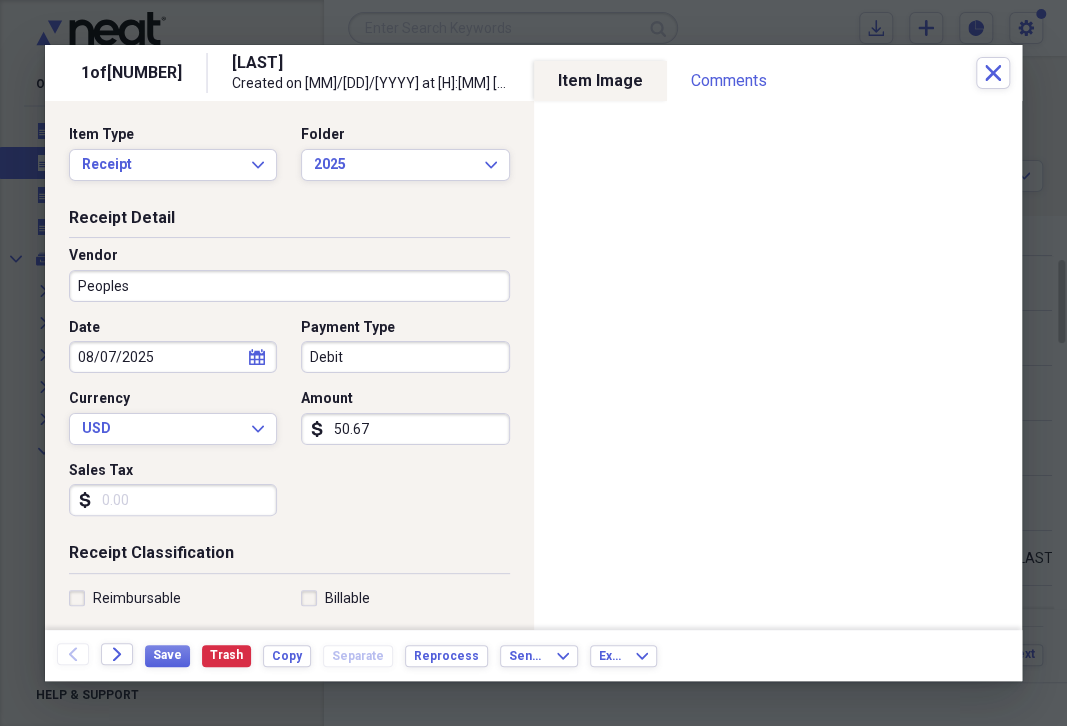 type on "Peoples Gas" 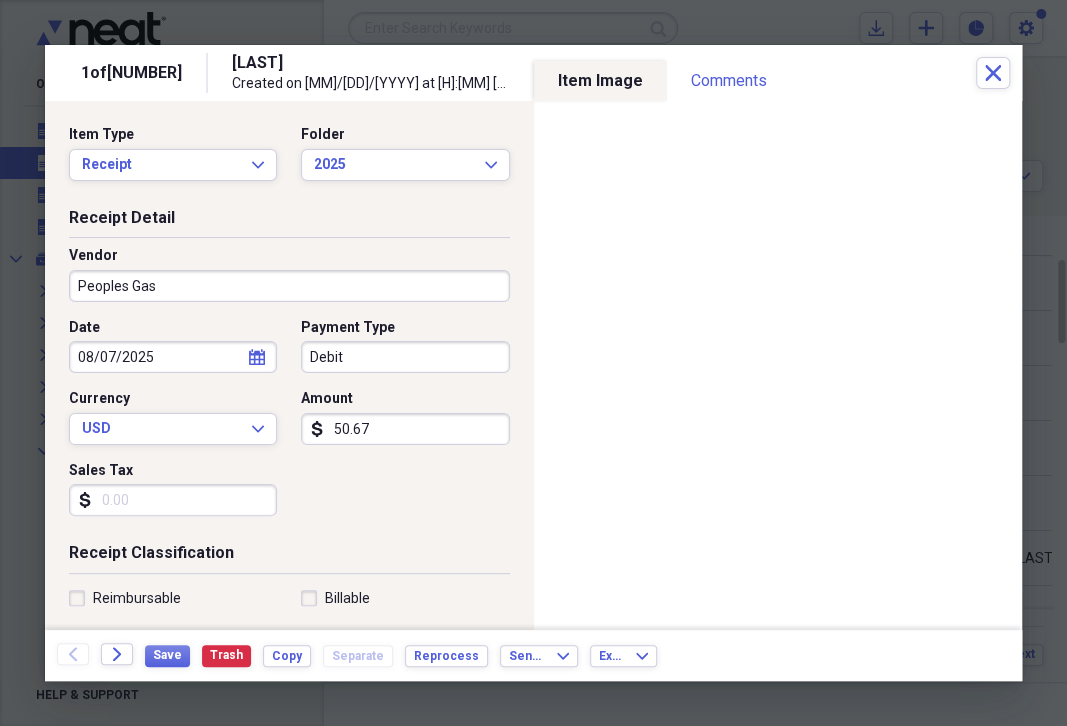 drag, startPoint x: 78, startPoint y: 358, endPoint x: 198, endPoint y: 363, distance: 120.10412 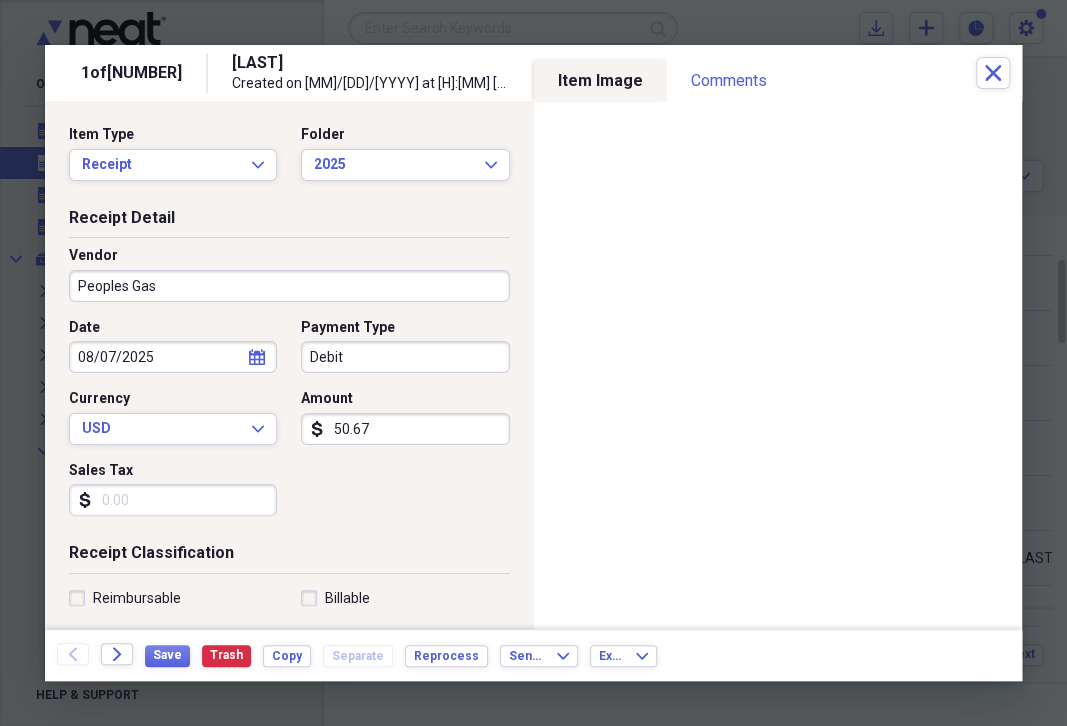 click on "08/07/2025" at bounding box center [173, 357] 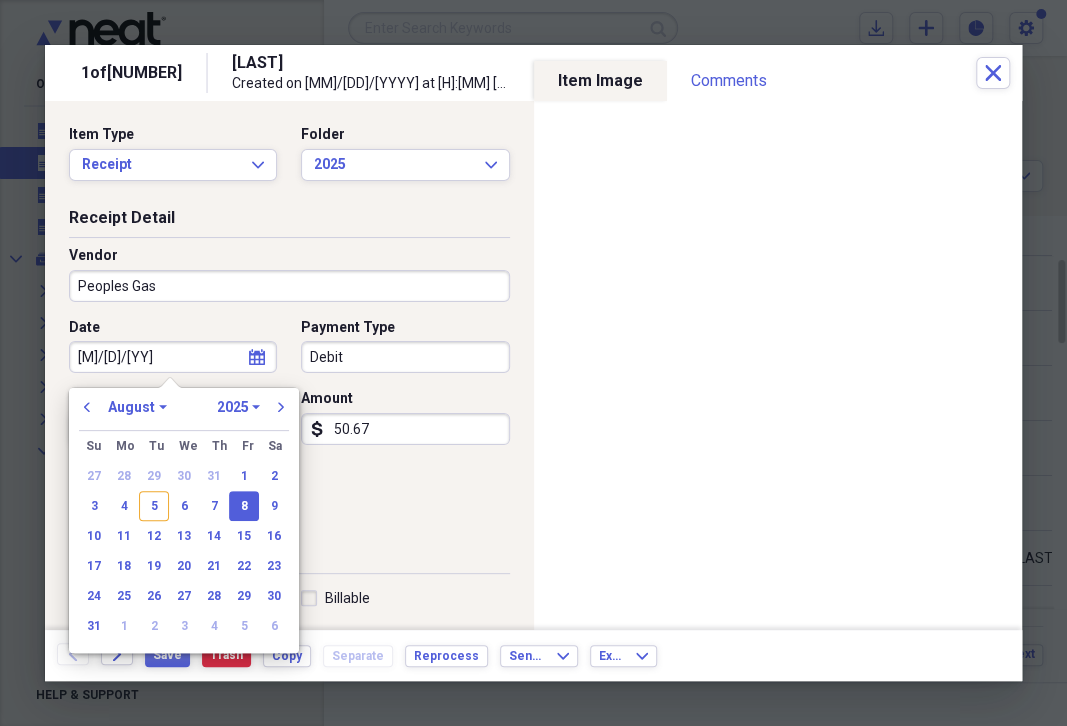 click on "Debit" at bounding box center [405, 357] 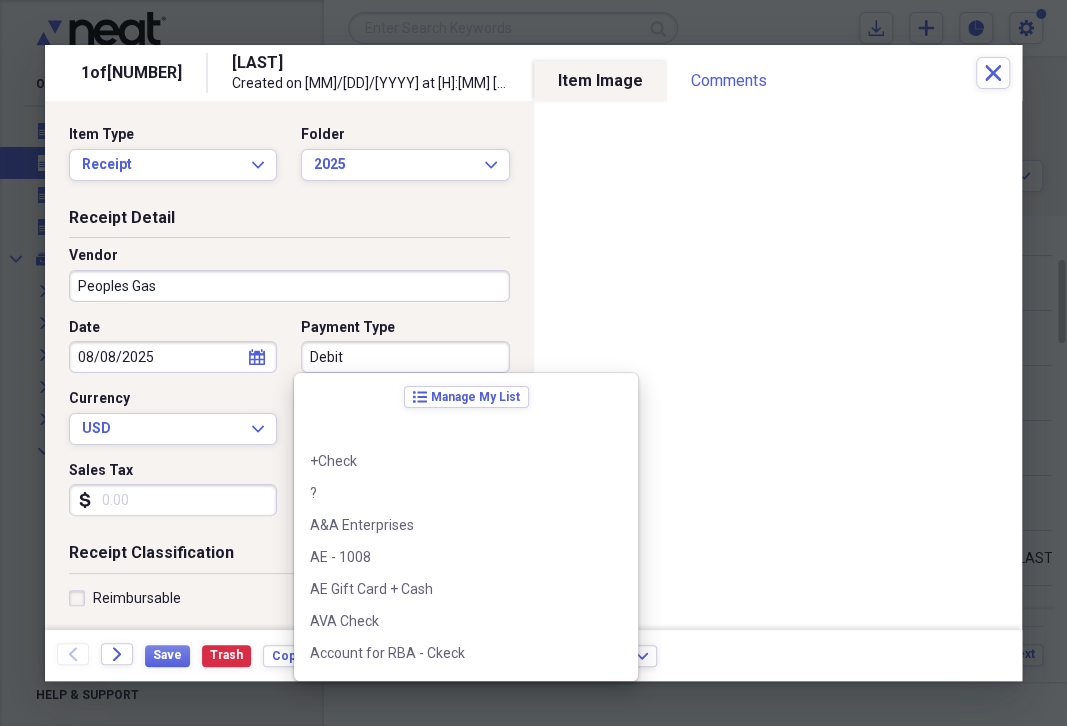 scroll, scrollTop: 345, scrollLeft: 0, axis: vertical 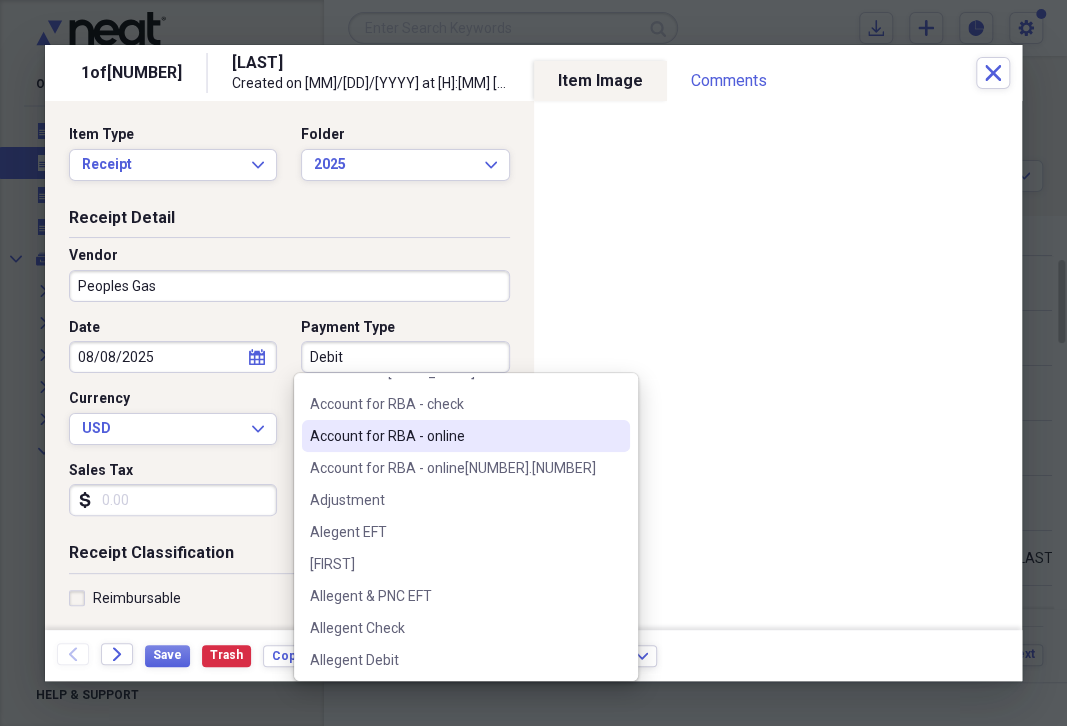 click on "Account for RBA - online" at bounding box center (454, 436) 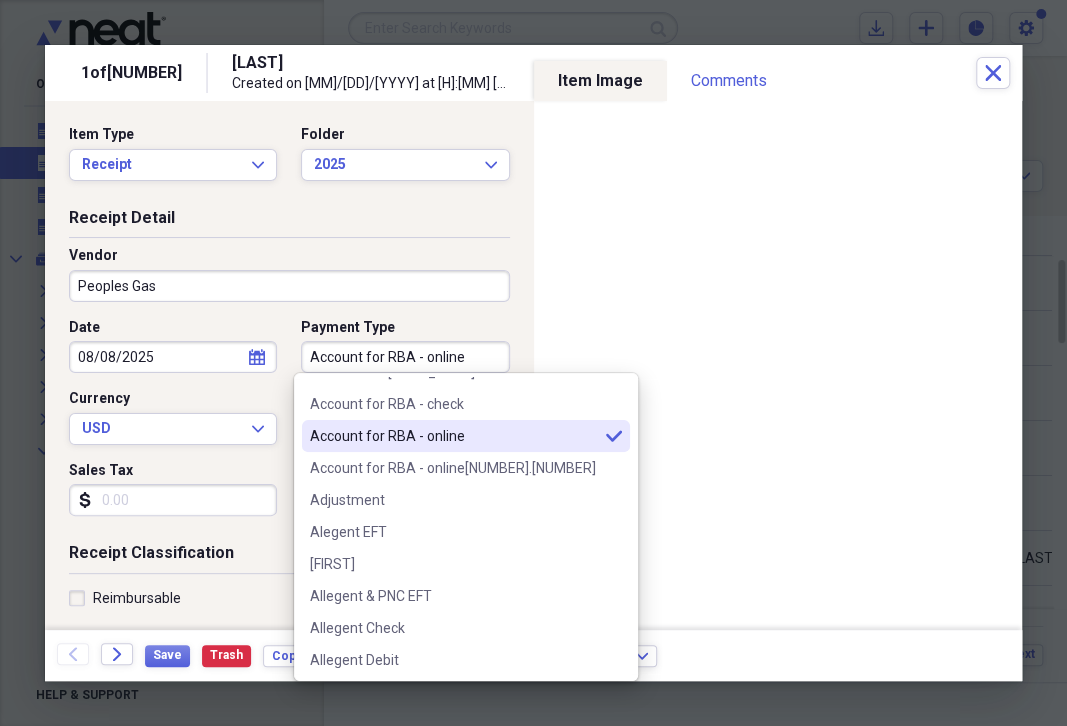 type on "Account for RBA - online" 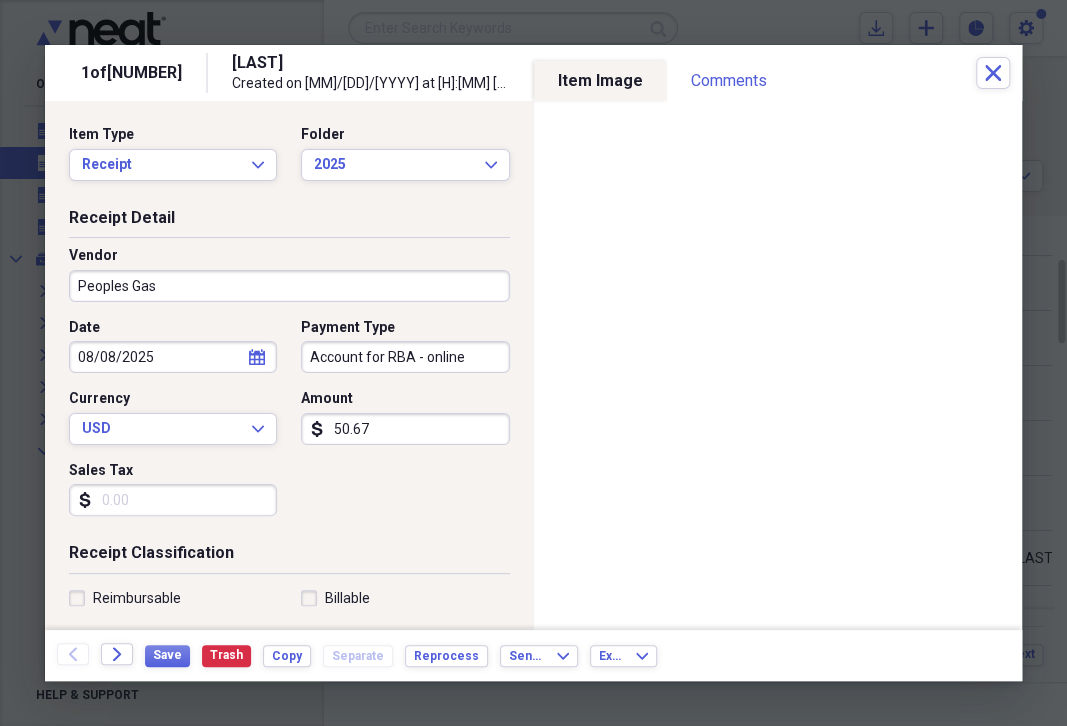 drag, startPoint x: 331, startPoint y: 426, endPoint x: 401, endPoint y: 466, distance: 80.622574 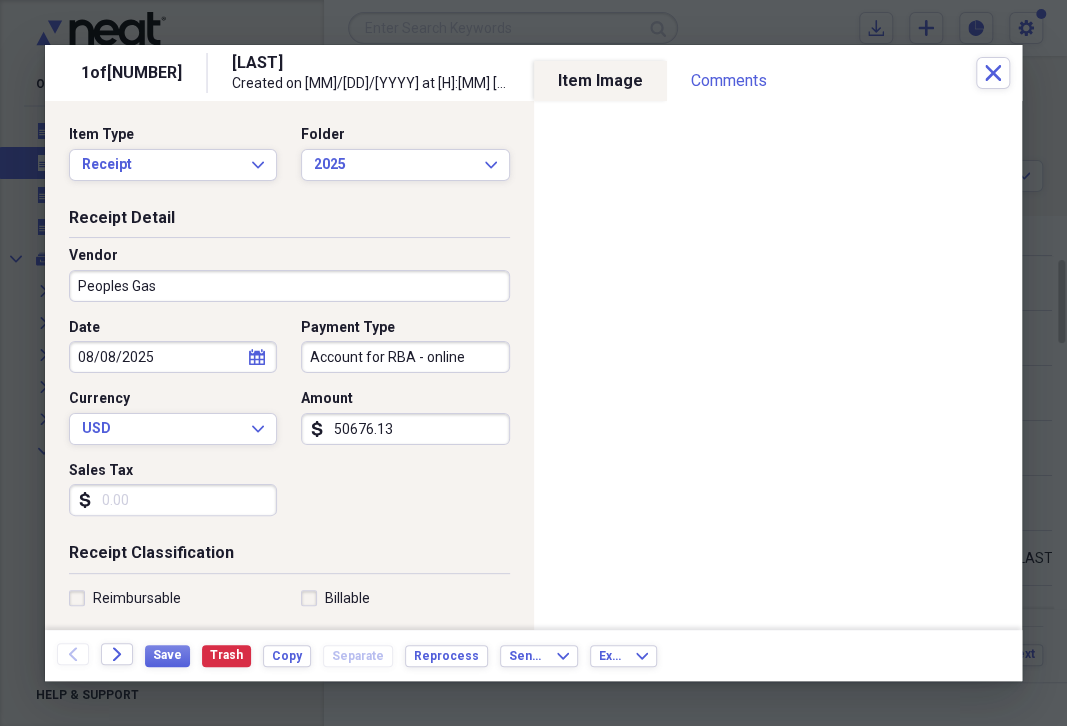 drag, startPoint x: 313, startPoint y: 425, endPoint x: 430, endPoint y: 430, distance: 117.10679 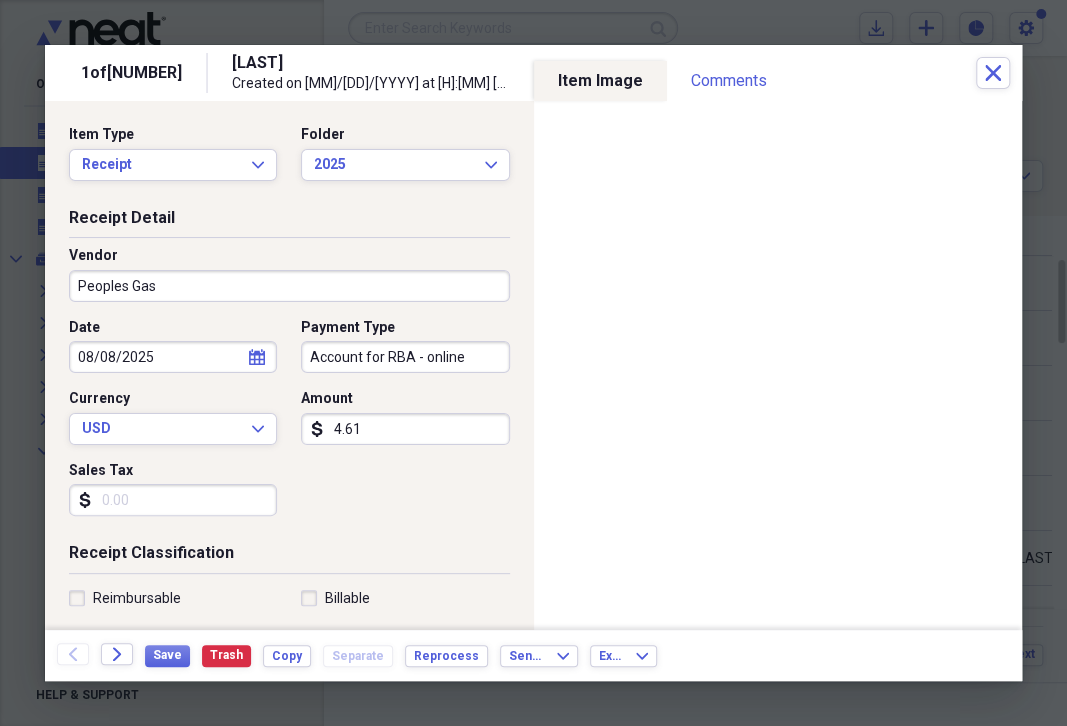 type on "46.13" 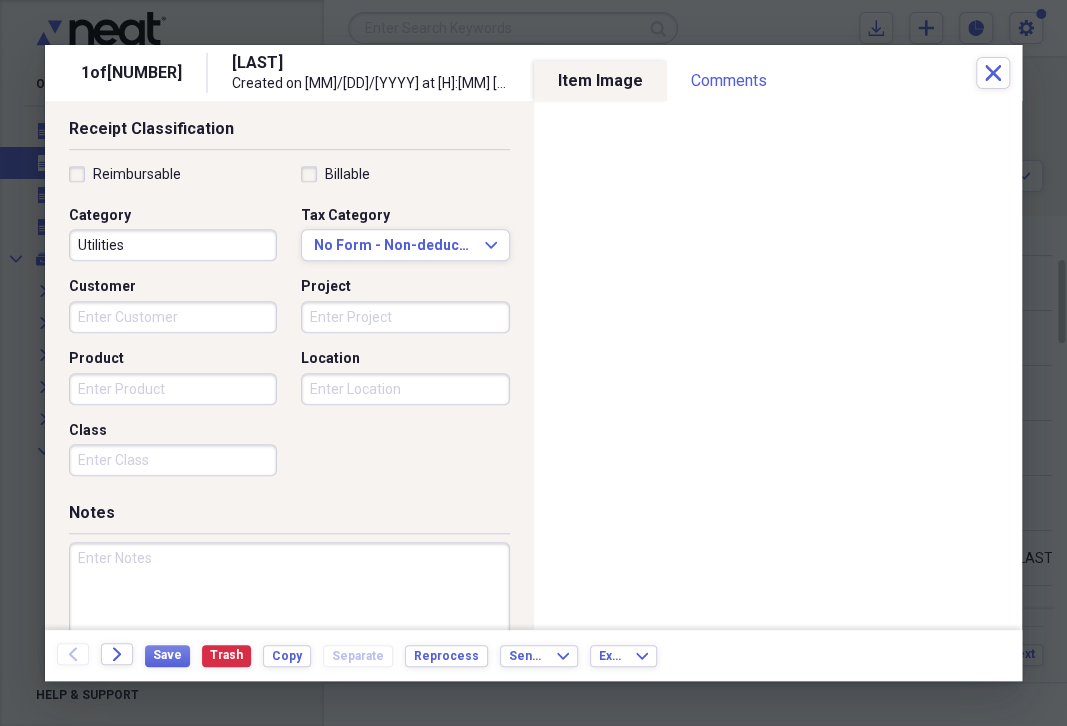 scroll, scrollTop: 460, scrollLeft: 0, axis: vertical 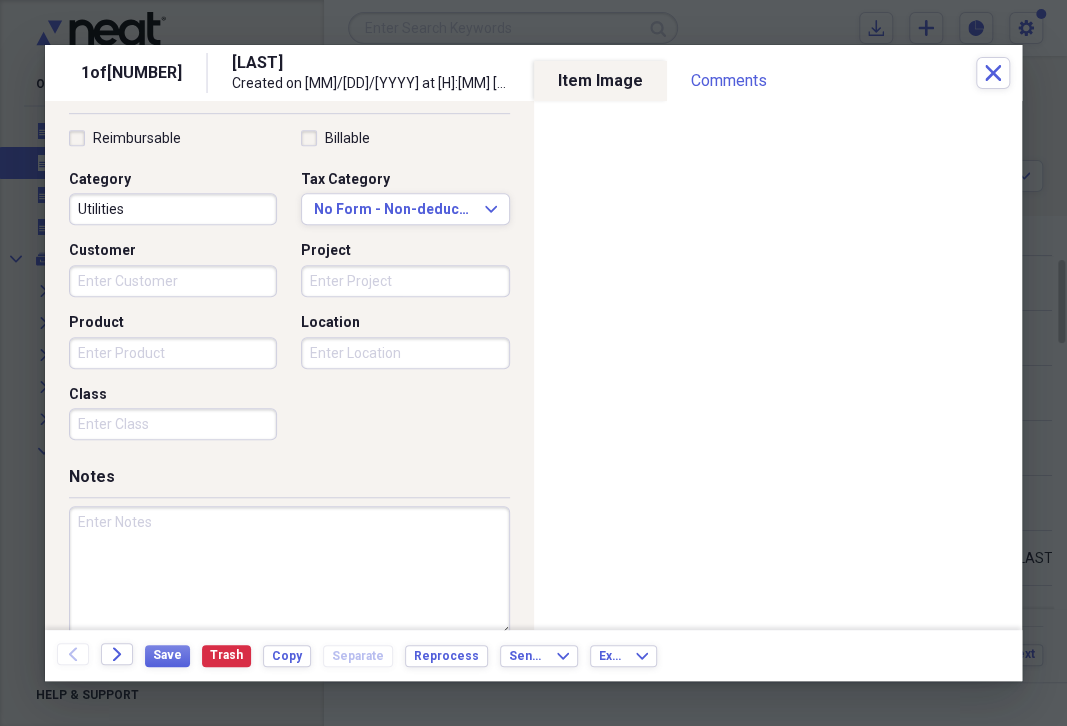 click at bounding box center (289, 571) 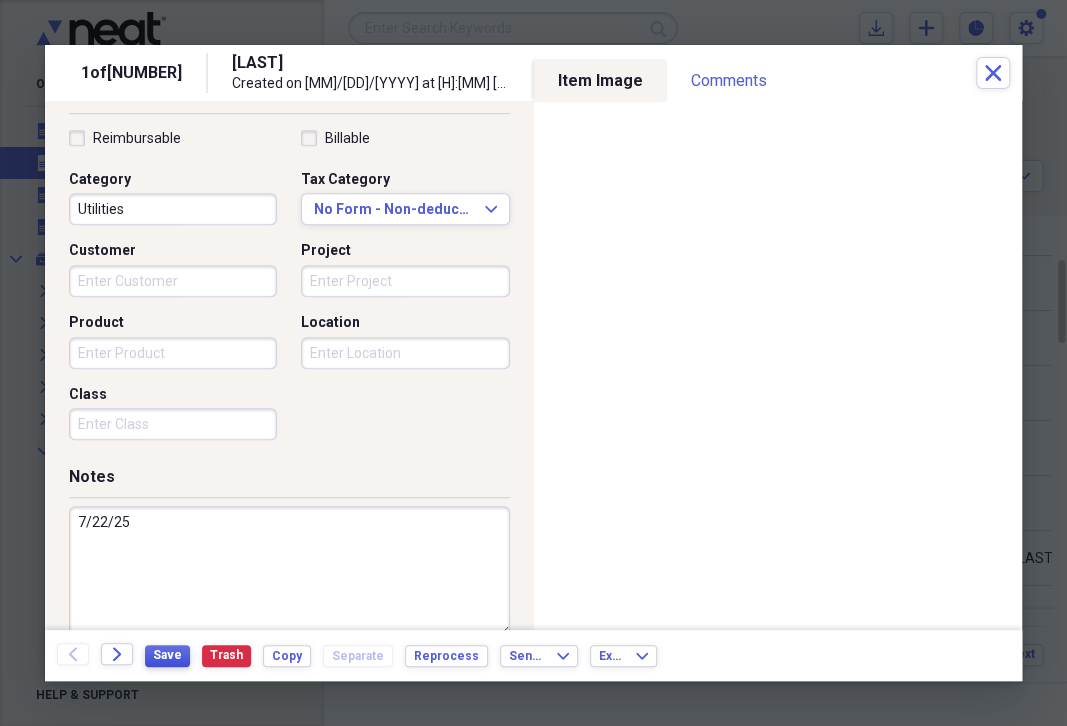 type on "7/22/25" 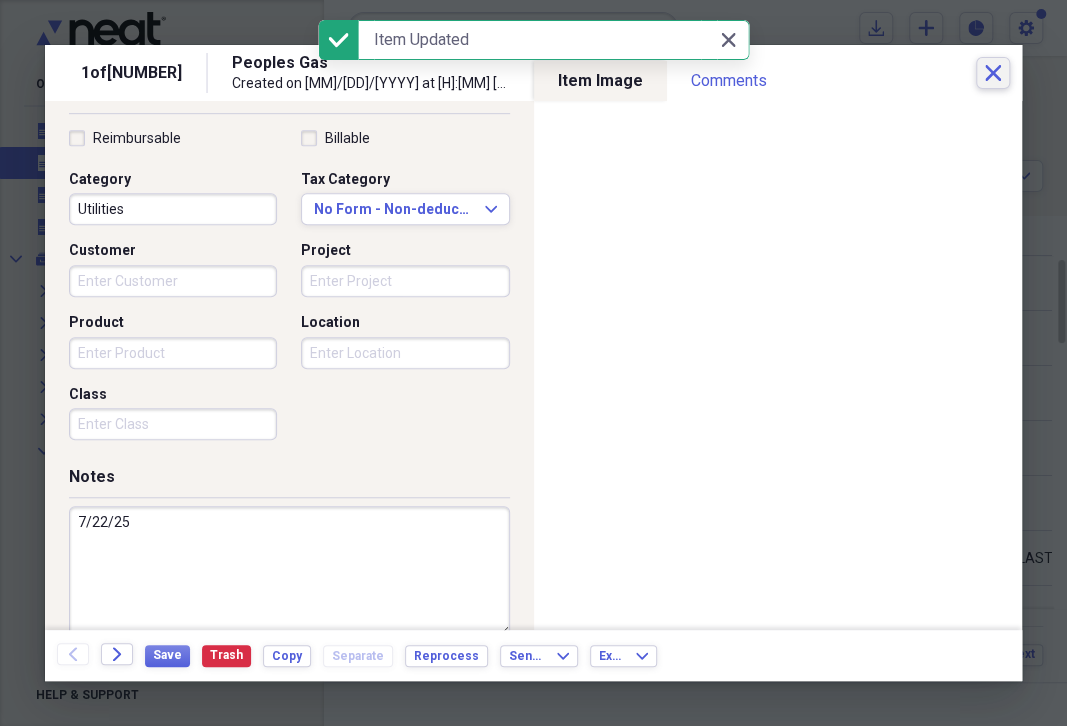 click on "Close" 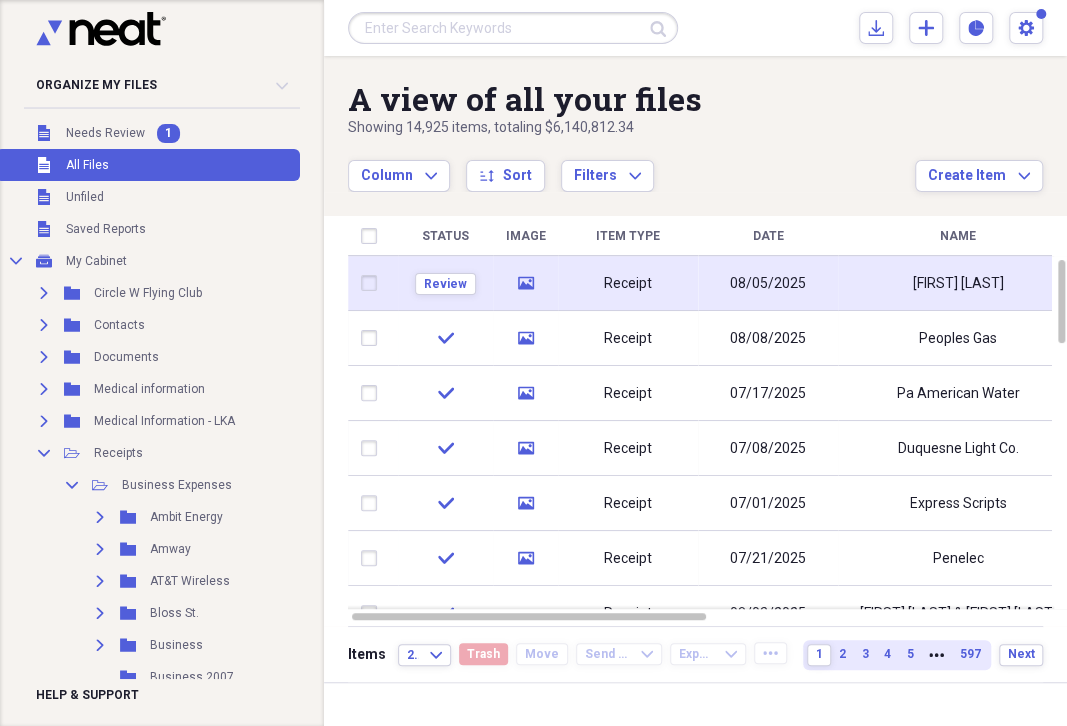 click on "Receipt" at bounding box center (628, 284) 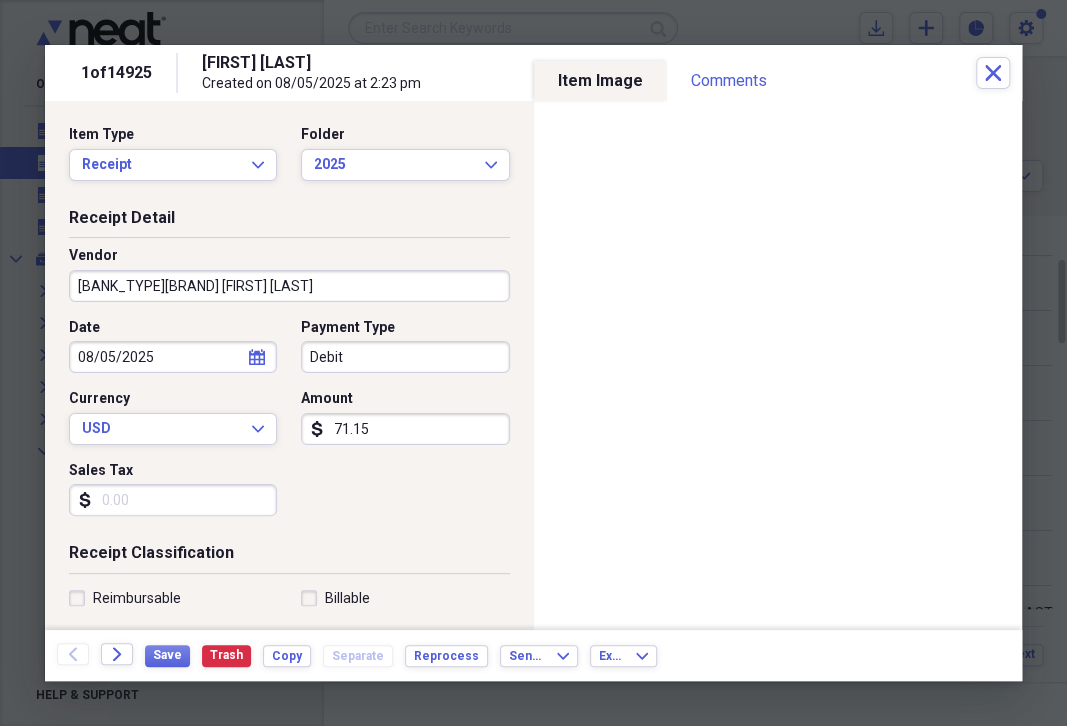 click on "[BANK_TYPE][BRAND] [FIRST] [LAST]" at bounding box center [289, 286] 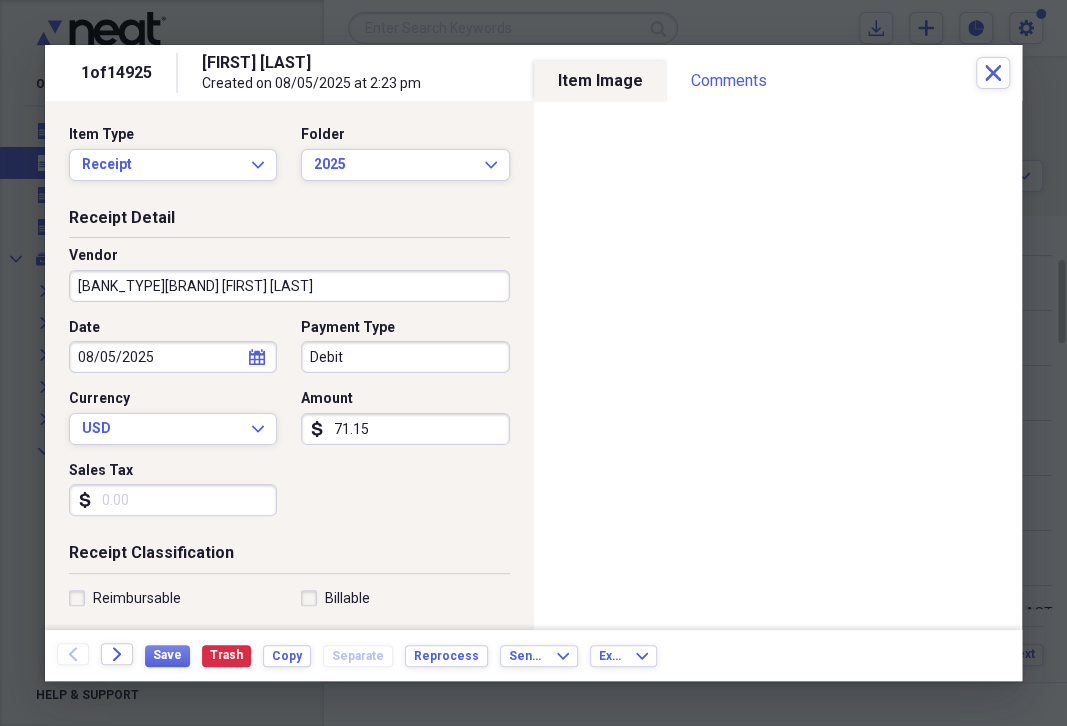 drag, startPoint x: 127, startPoint y: 285, endPoint x: 383, endPoint y: 316, distance: 257.87012 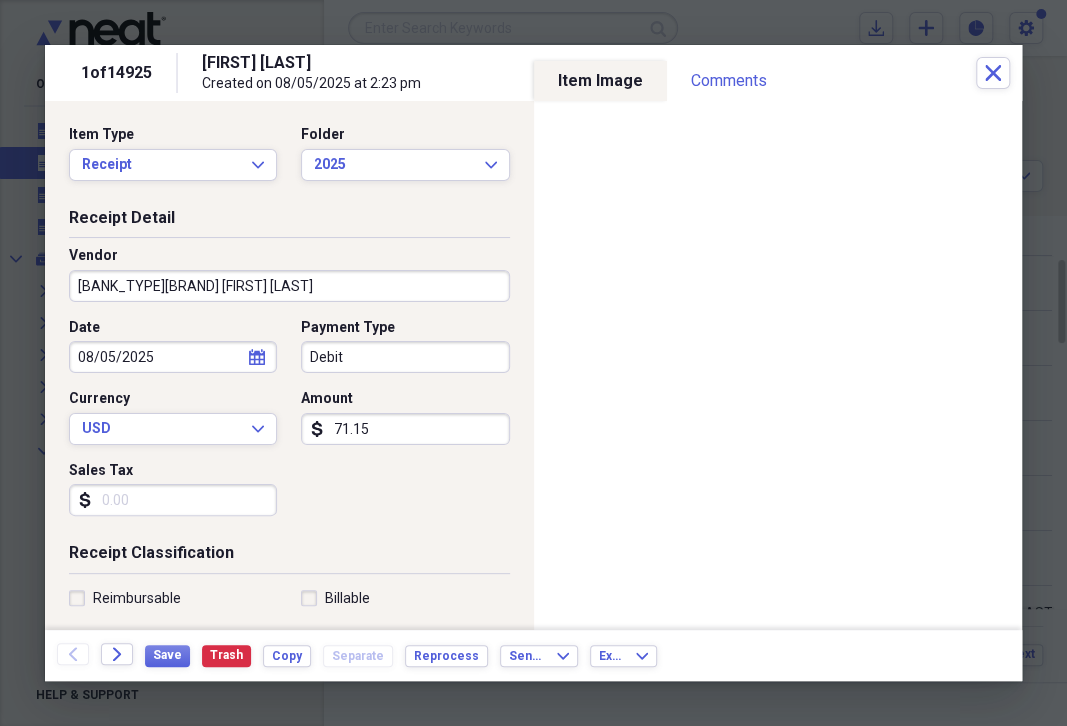 click on "[BANK_TYPE][BRAND] [FIRST] [LAST]" at bounding box center [289, 286] 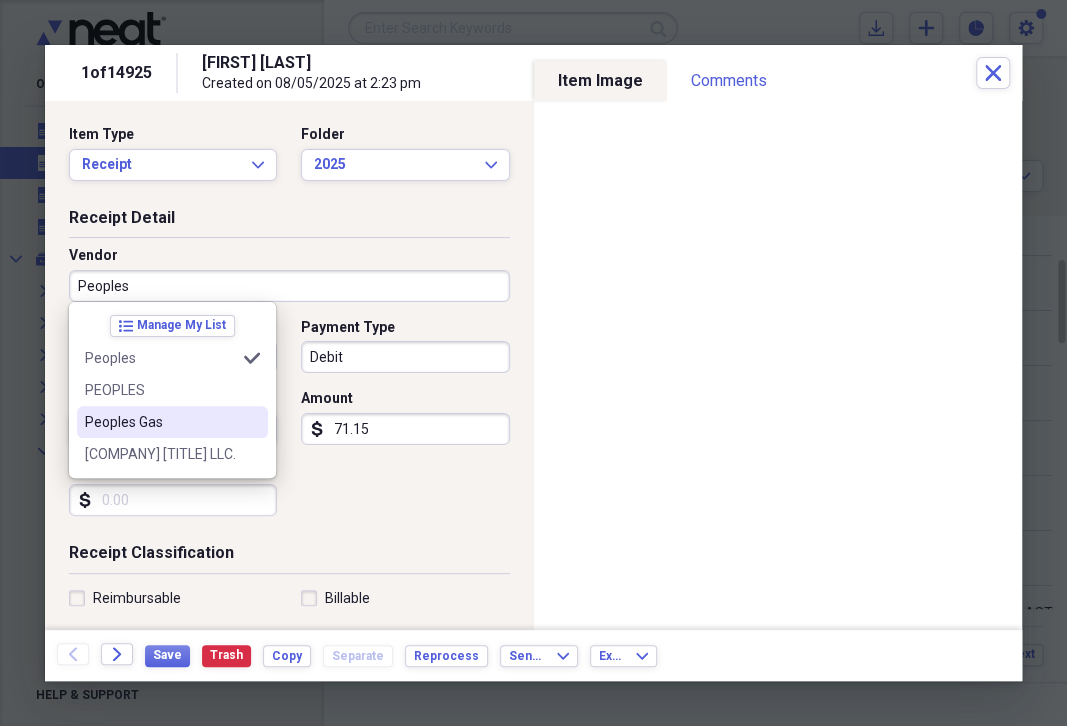 click on "Peoples Gas" at bounding box center (160, 422) 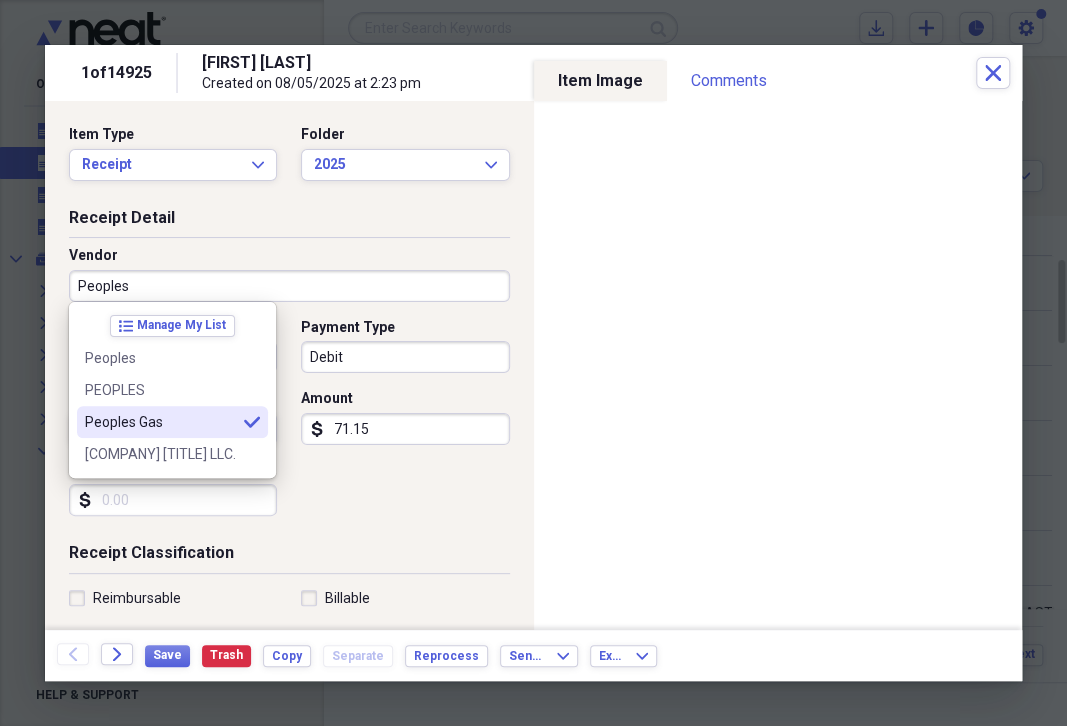 type on "Peoples Gas" 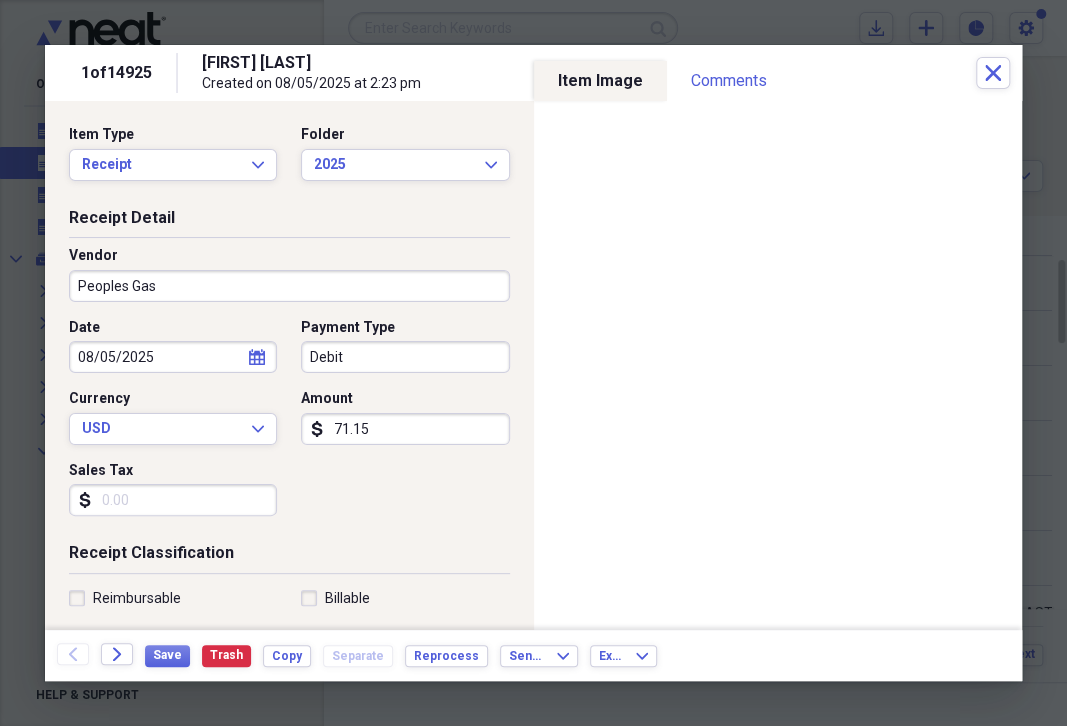 click on "08/05/2025" at bounding box center [173, 357] 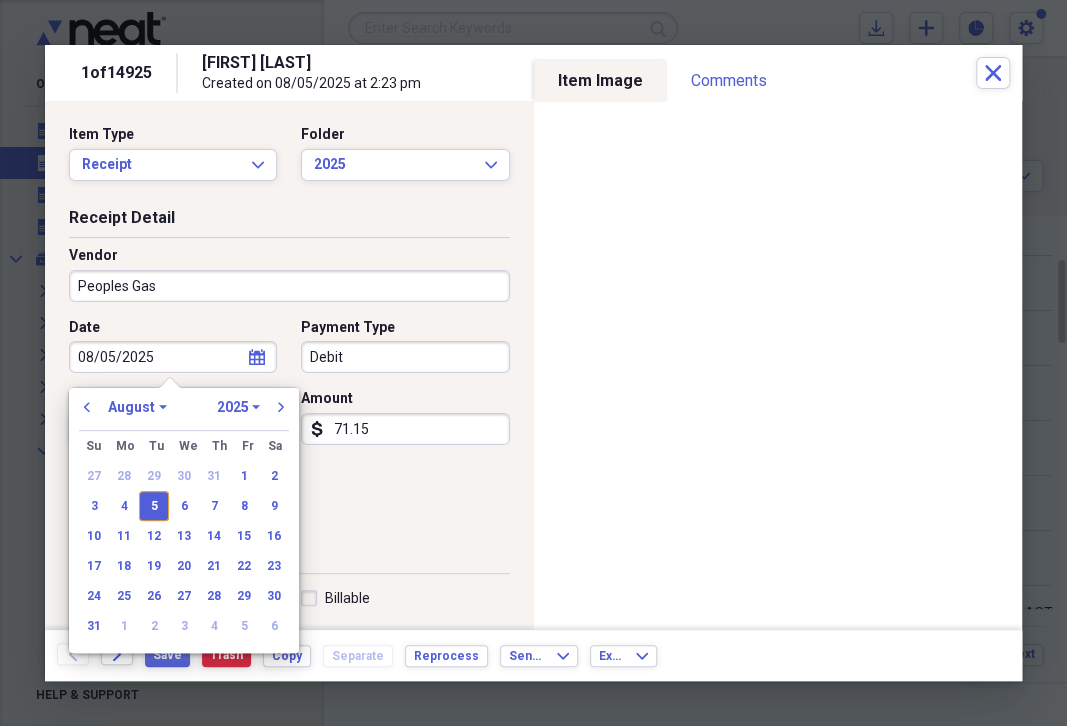 drag, startPoint x: 73, startPoint y: 360, endPoint x: 188, endPoint y: 348, distance: 115.62439 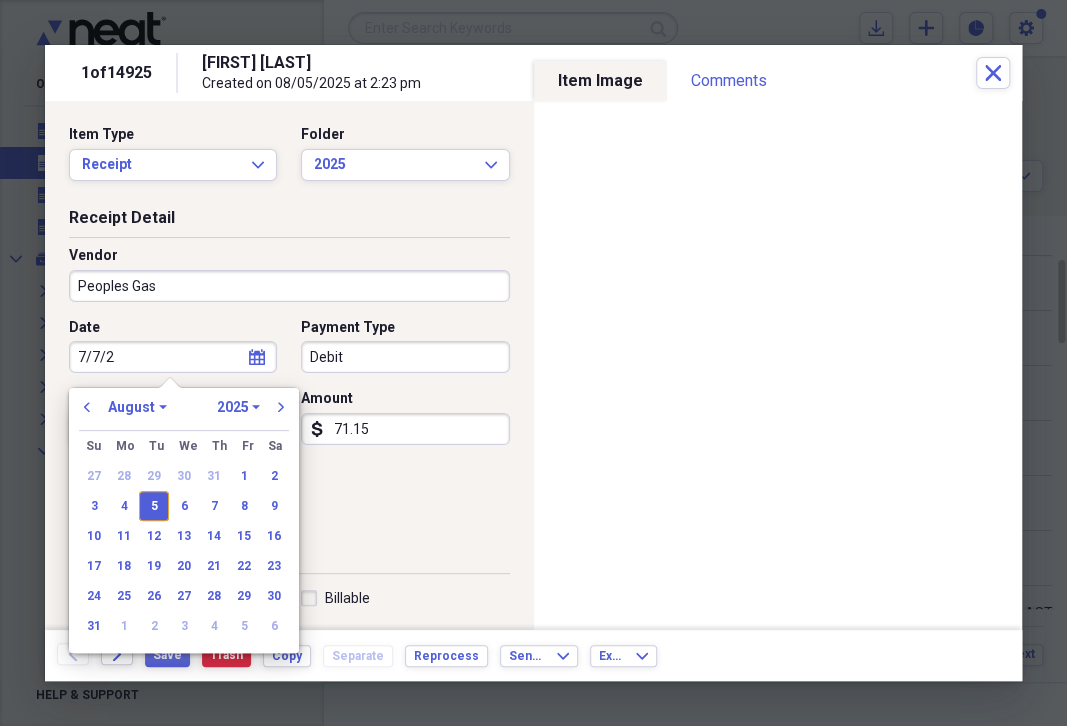 type on "[M]/[D]/[YY]" 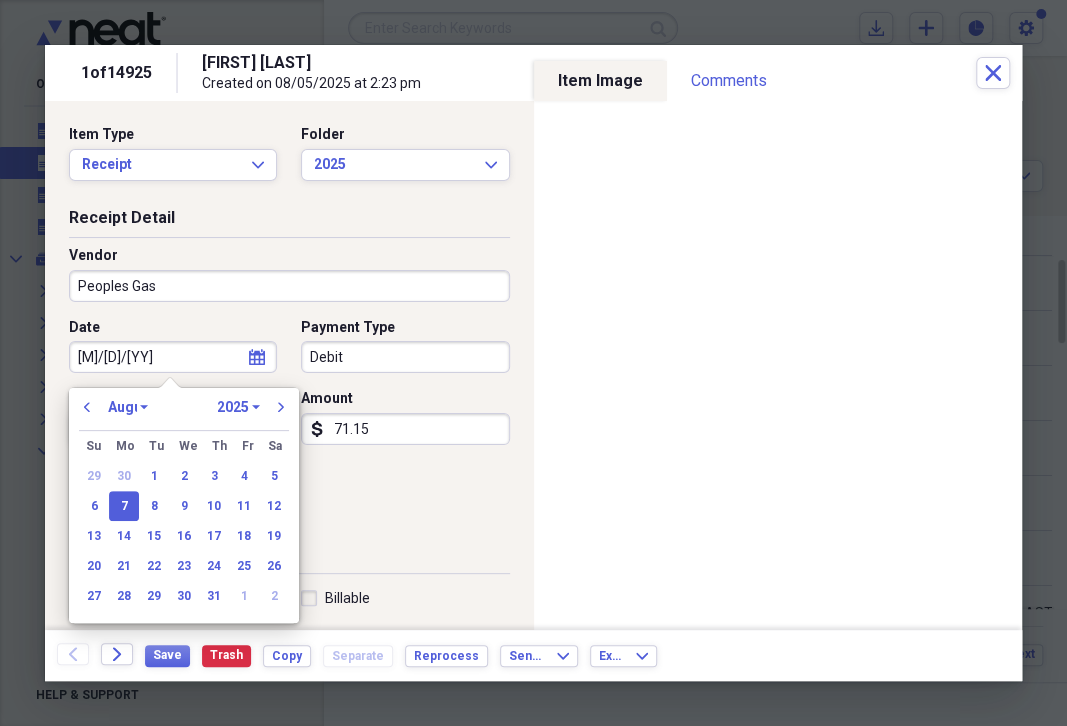 select on "6" 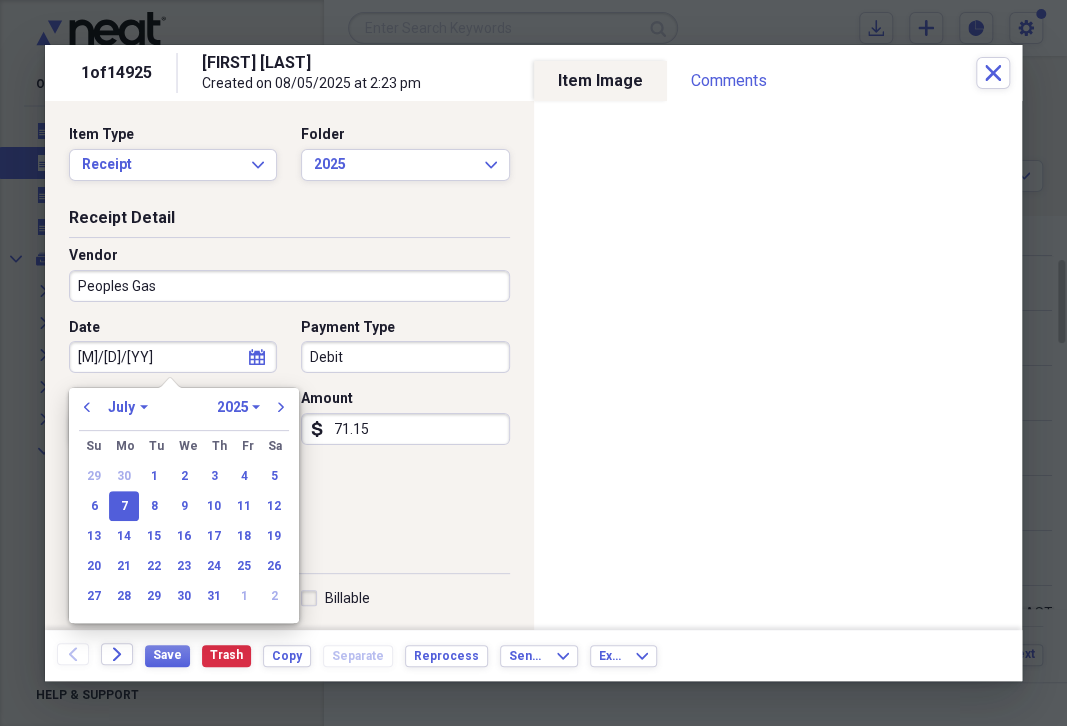 type on "07/07/2025" 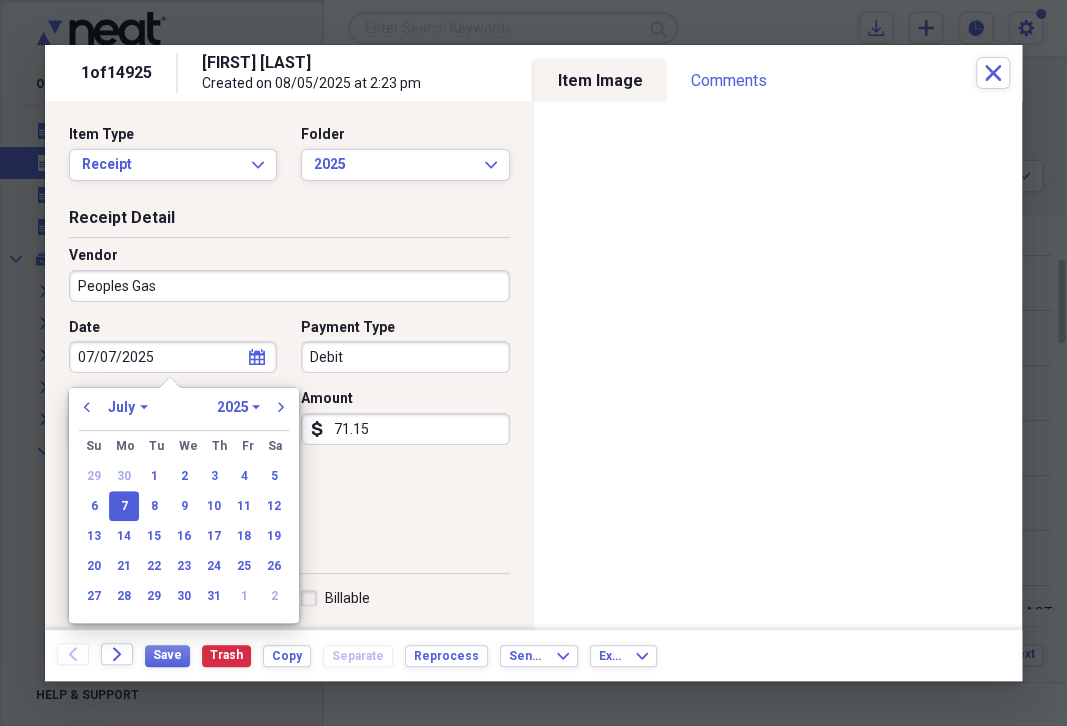 click on "Date [DATE] calendar Calendar Payment Type Debit Currency USD Expand Amount [CURRENCY] [AMOUNT] Sales Tax [CURRENCY]" at bounding box center (289, 425) 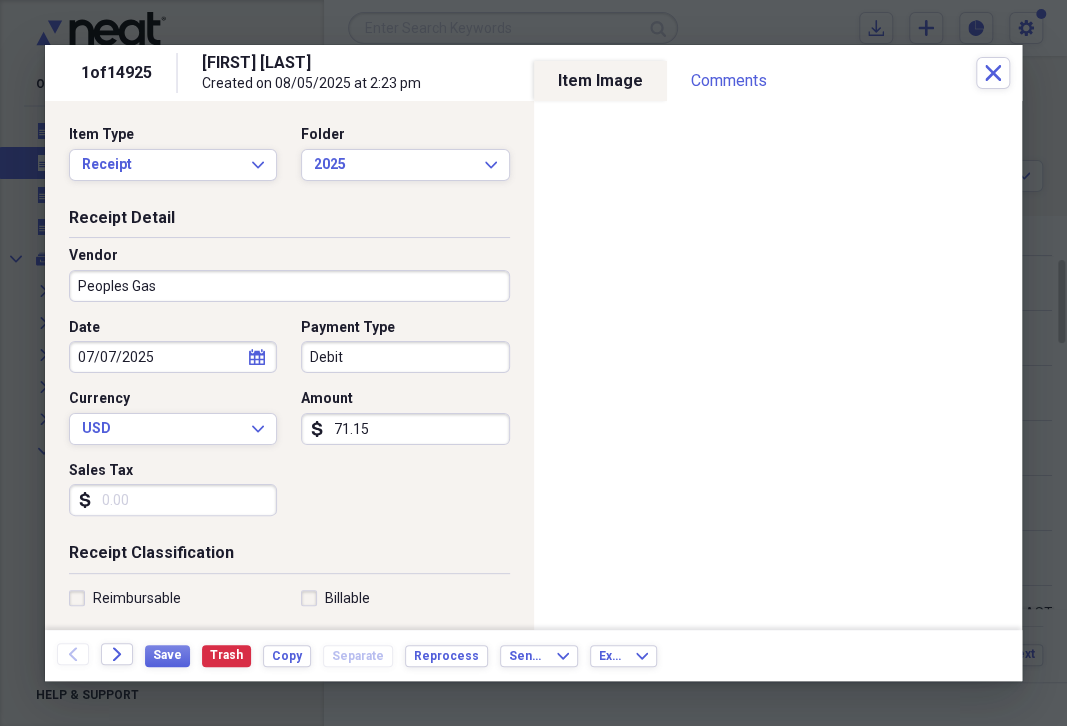 click on "Debit" at bounding box center (405, 357) 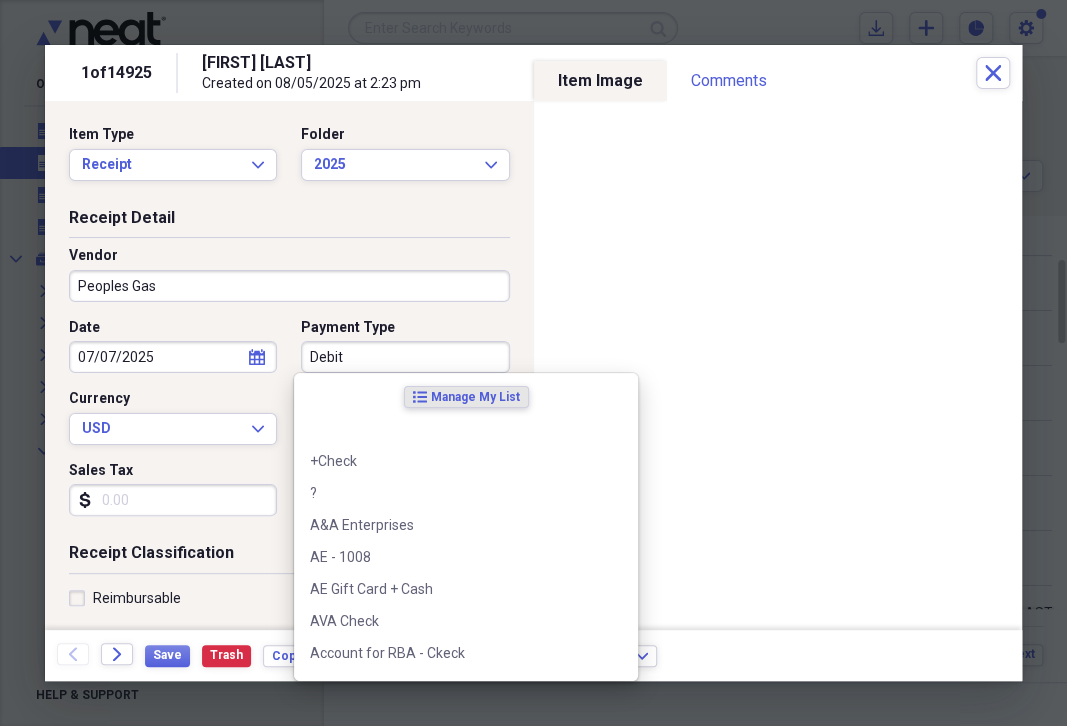 drag, startPoint x: 303, startPoint y: 353, endPoint x: 423, endPoint y: 387, distance: 124.723694 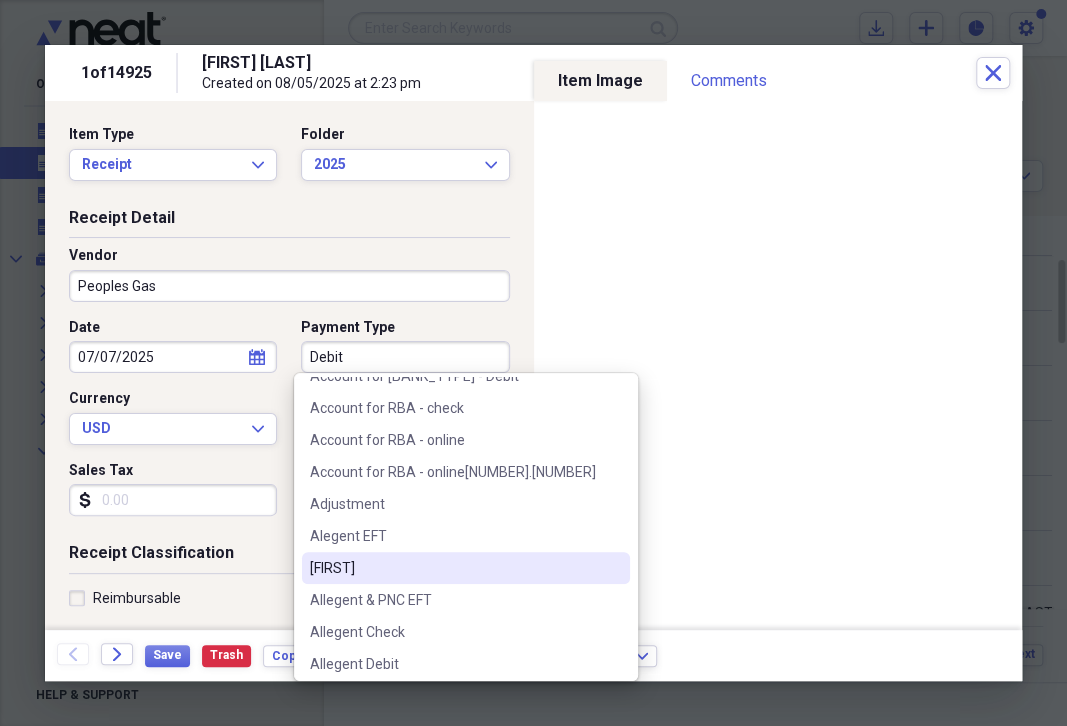 scroll, scrollTop: 230, scrollLeft: 0, axis: vertical 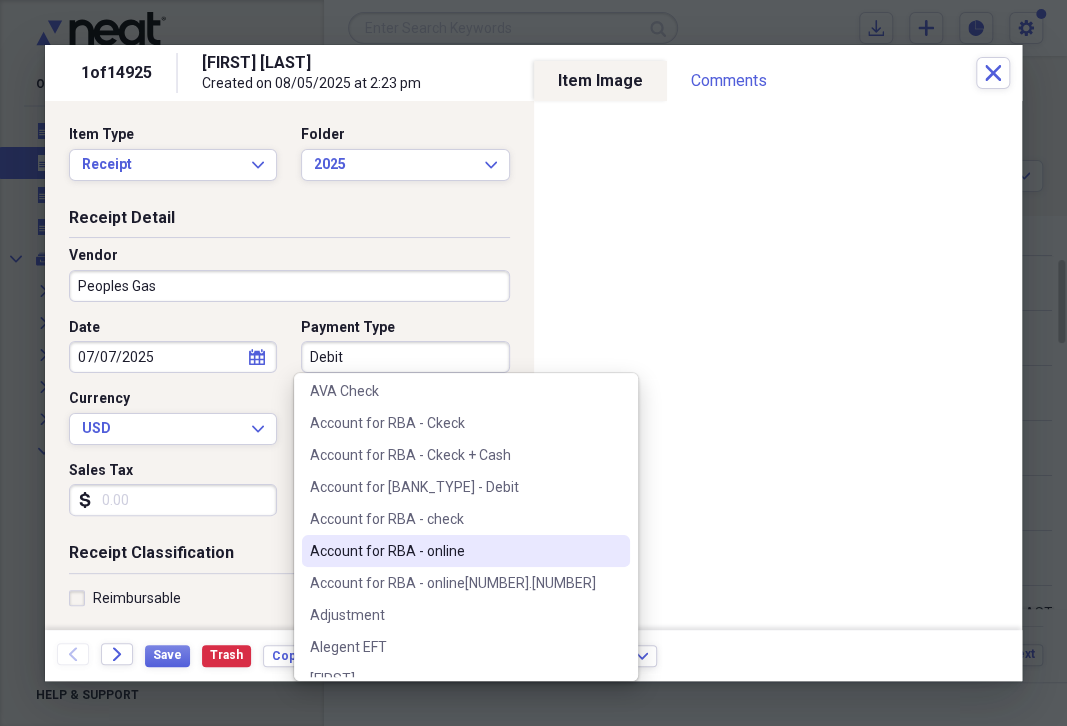 click on "Account for RBA - online" at bounding box center [454, 551] 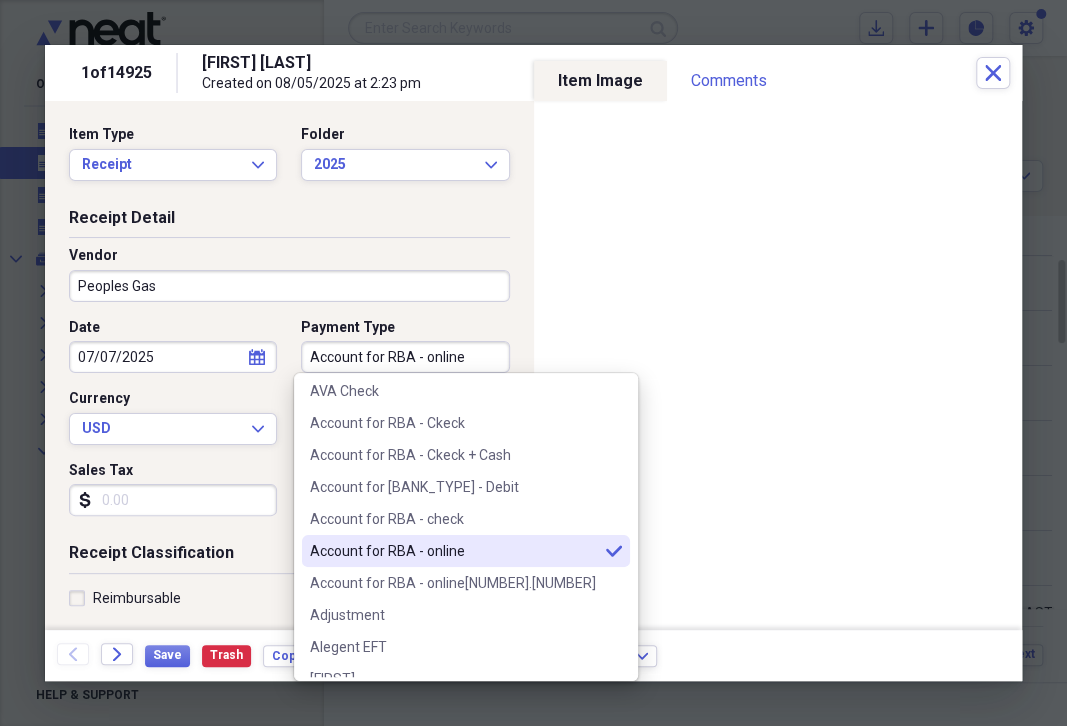 type on "Account for RBA - online" 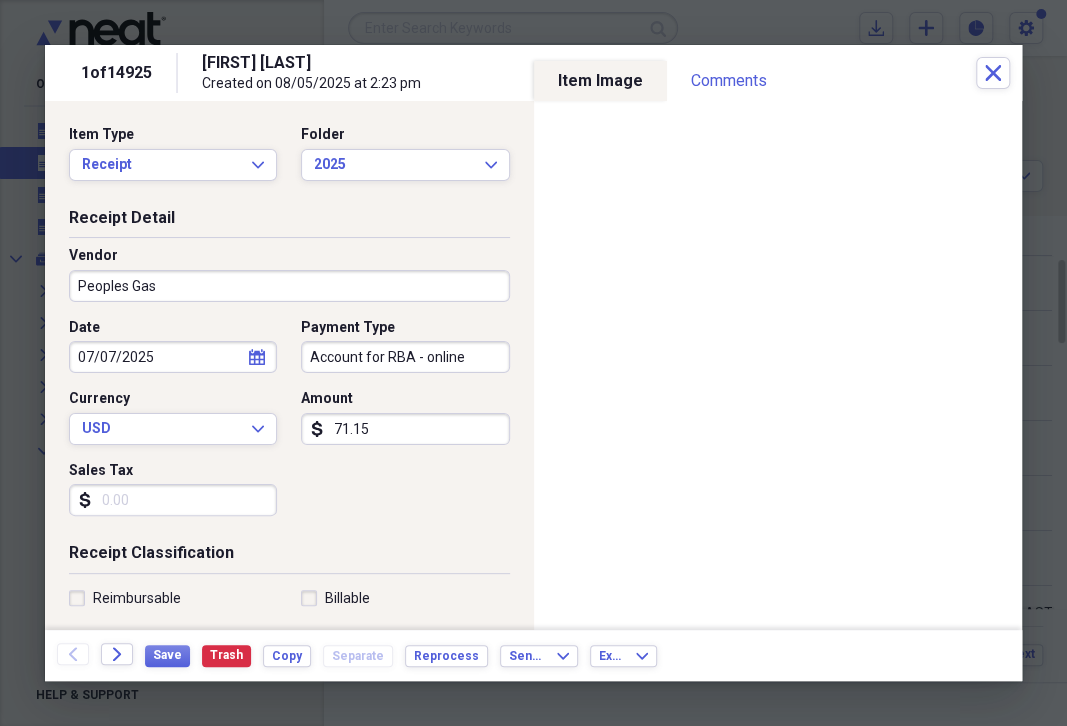click on "71.15" at bounding box center [405, 429] 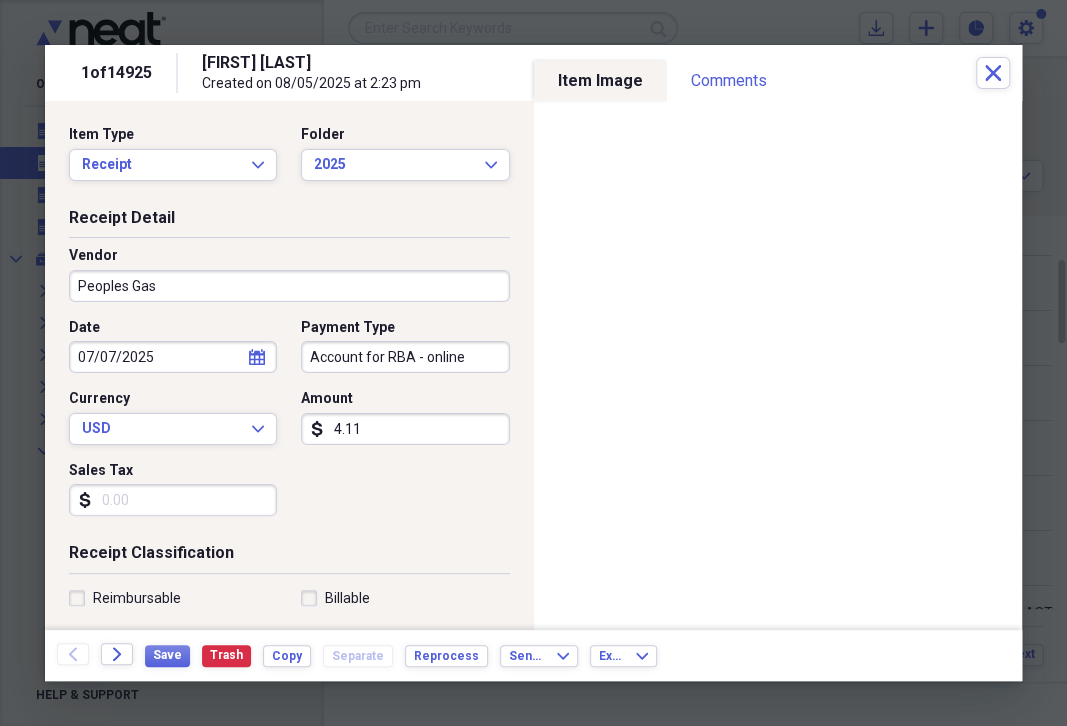 type on "41.19" 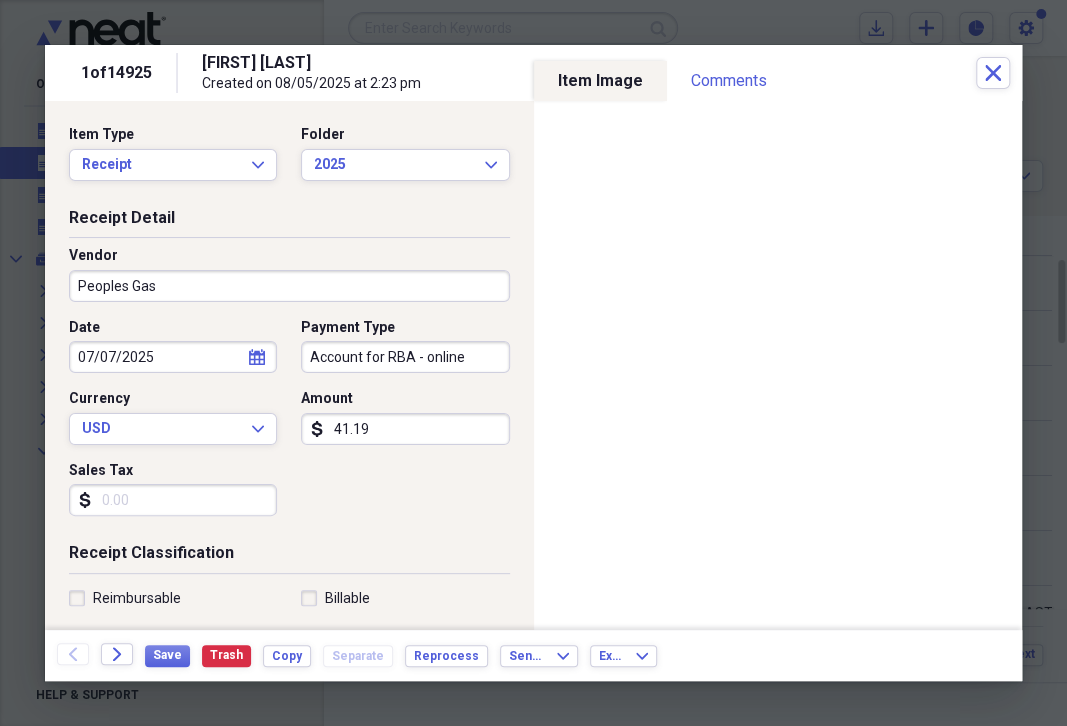 scroll, scrollTop: 230, scrollLeft: 0, axis: vertical 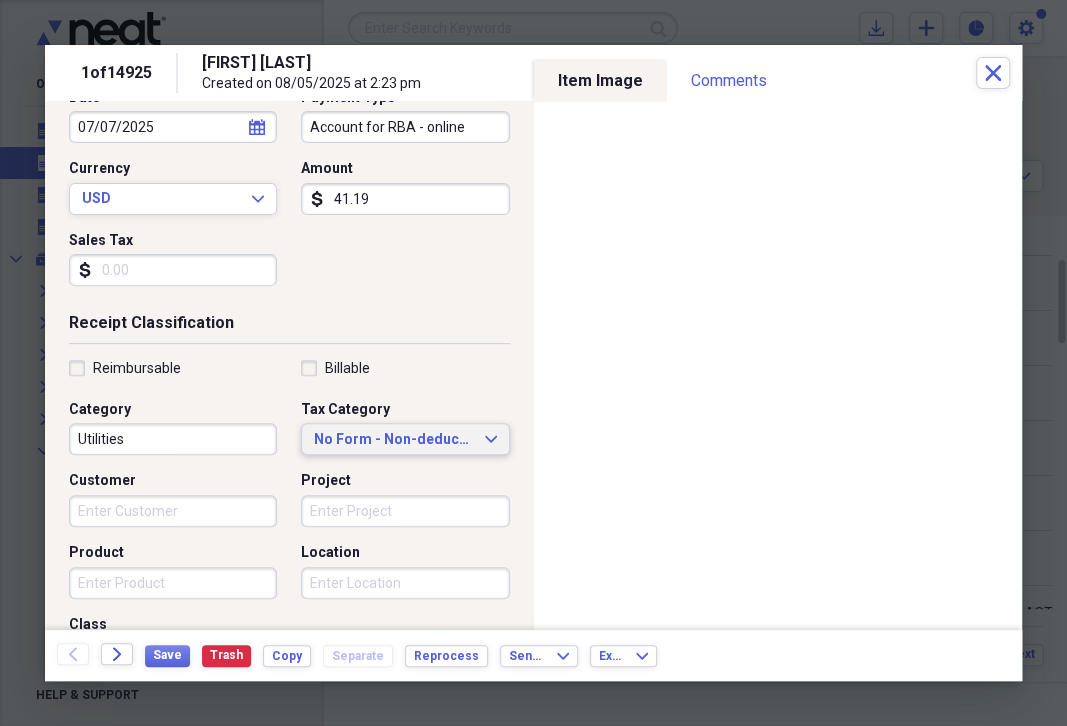 click on "Expand" 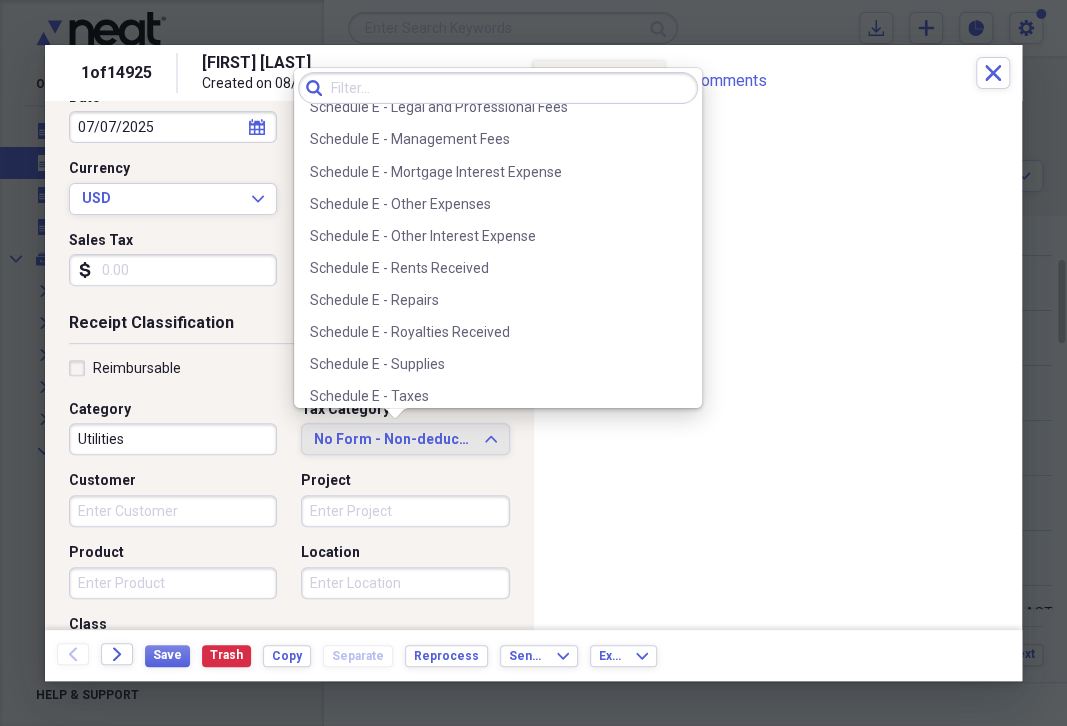 scroll, scrollTop: 4831, scrollLeft: 0, axis: vertical 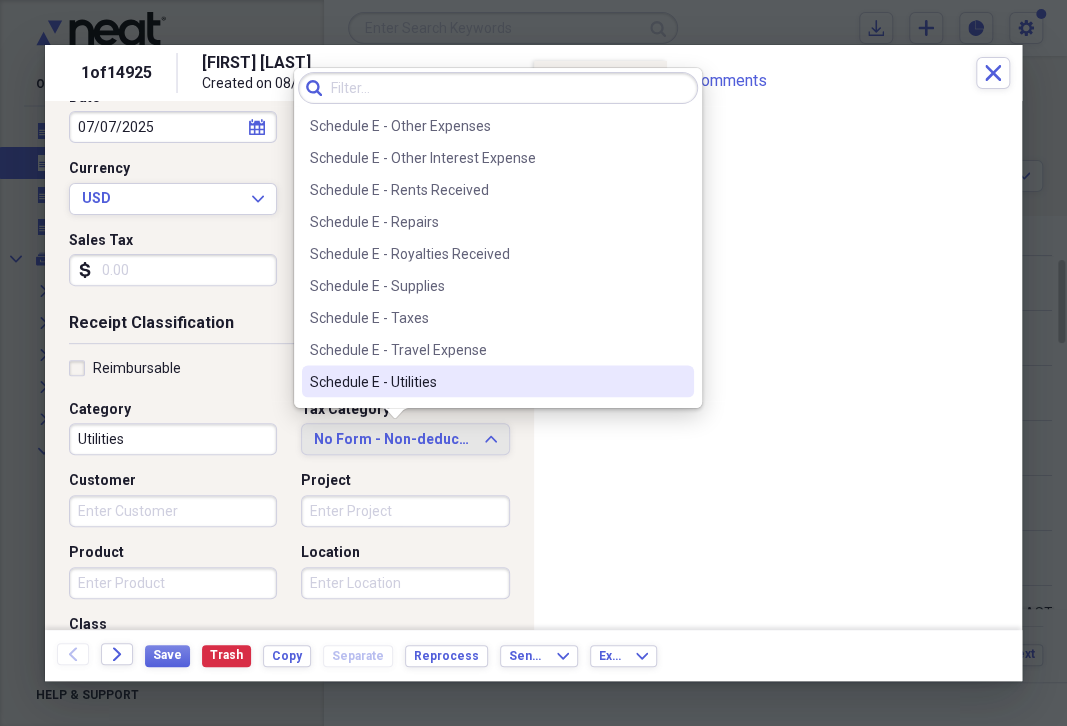 click on "Schedule E - Utilities" at bounding box center [486, 381] 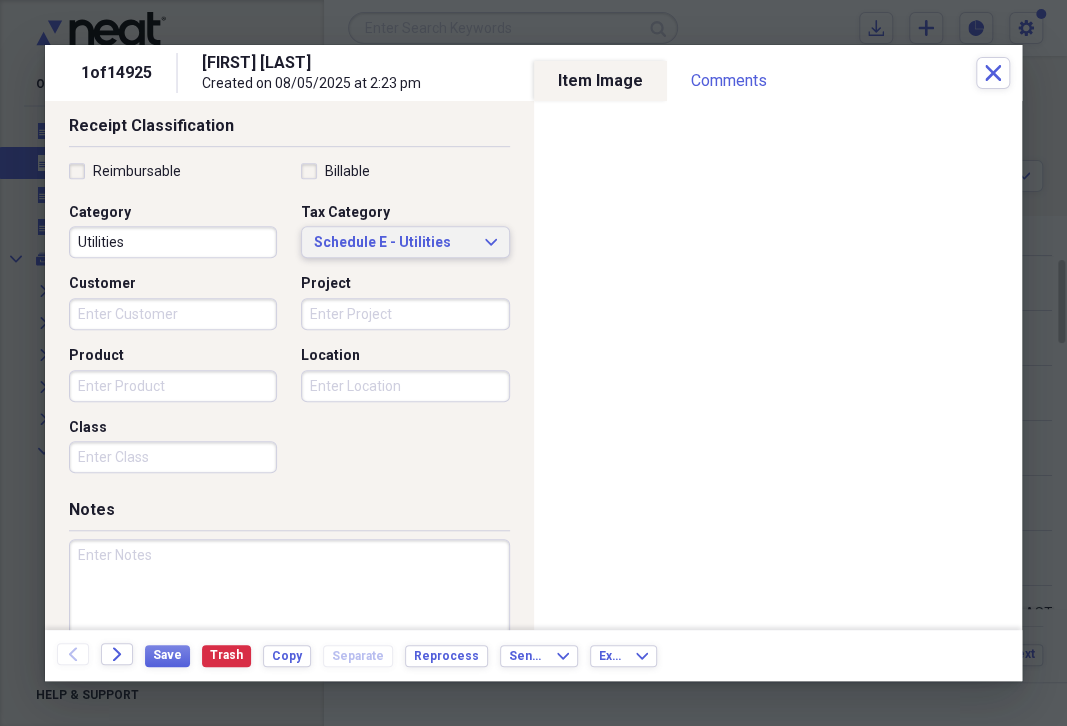 scroll, scrollTop: 460, scrollLeft: 0, axis: vertical 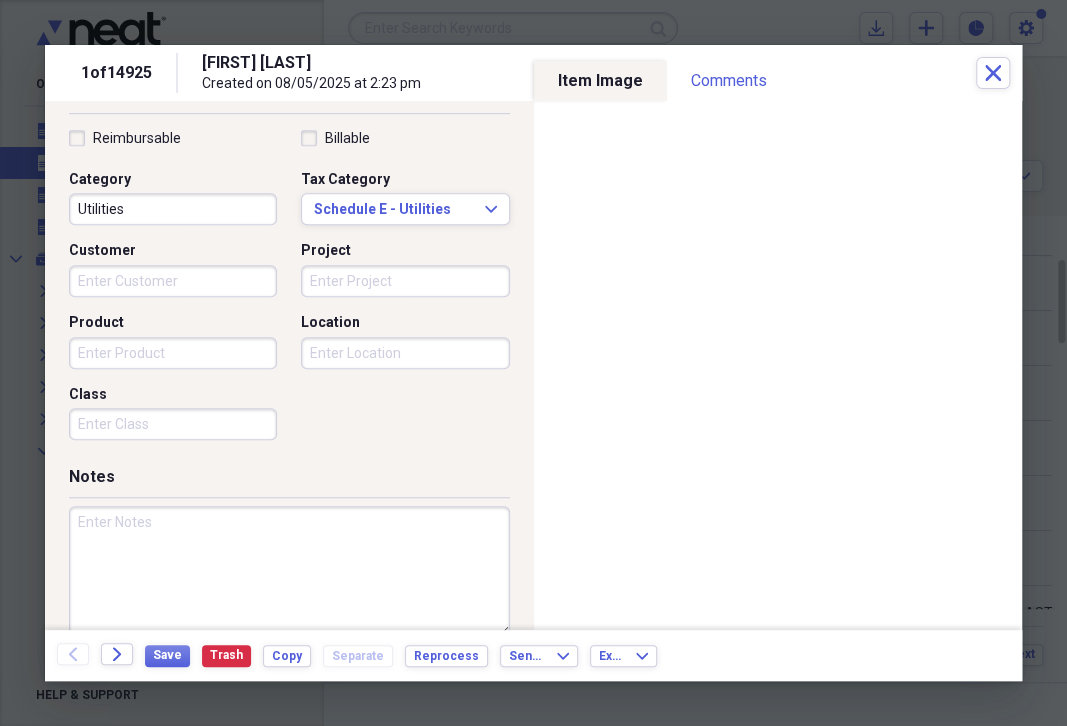 click at bounding box center (289, 571) 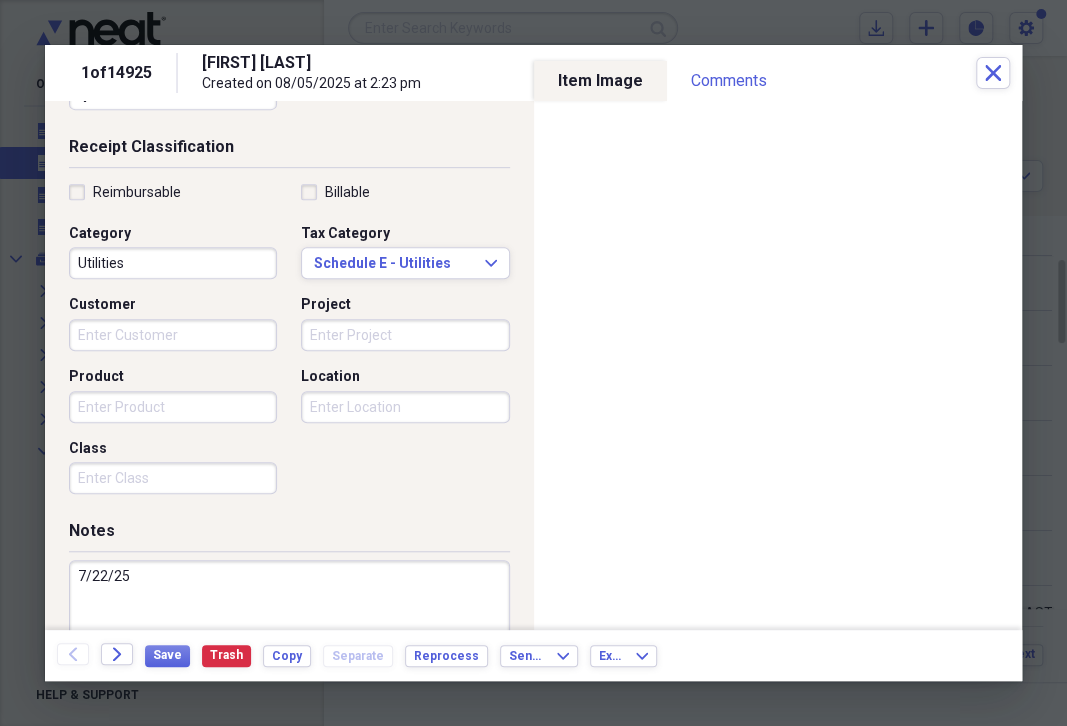 scroll, scrollTop: 230, scrollLeft: 0, axis: vertical 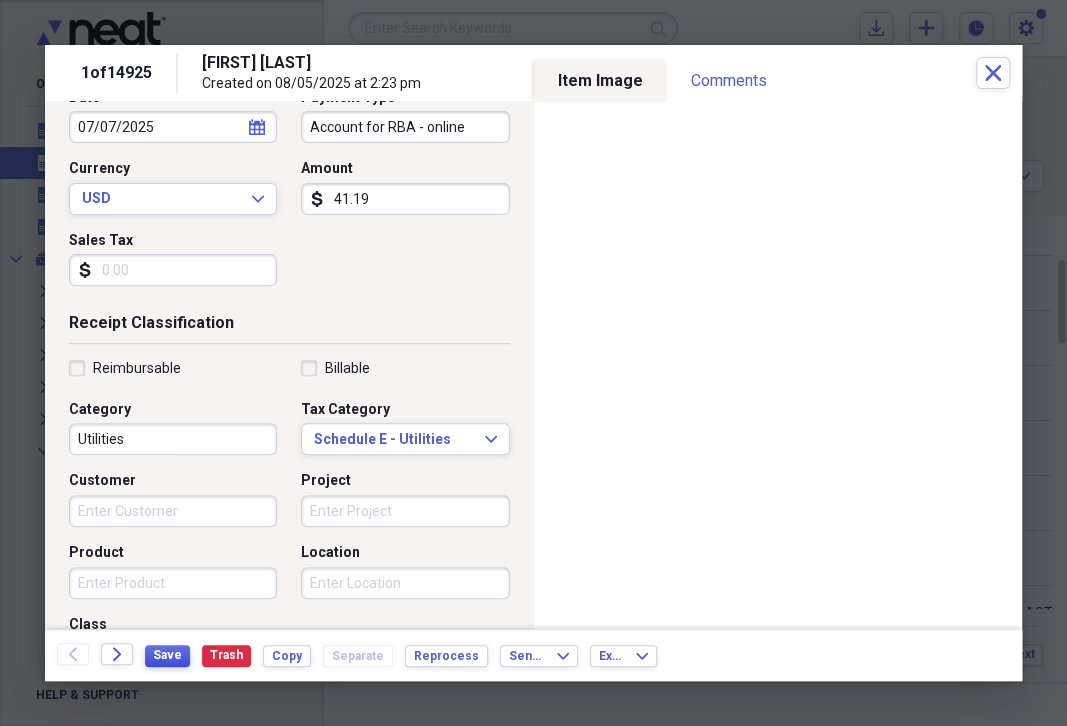 type on "7/22/25" 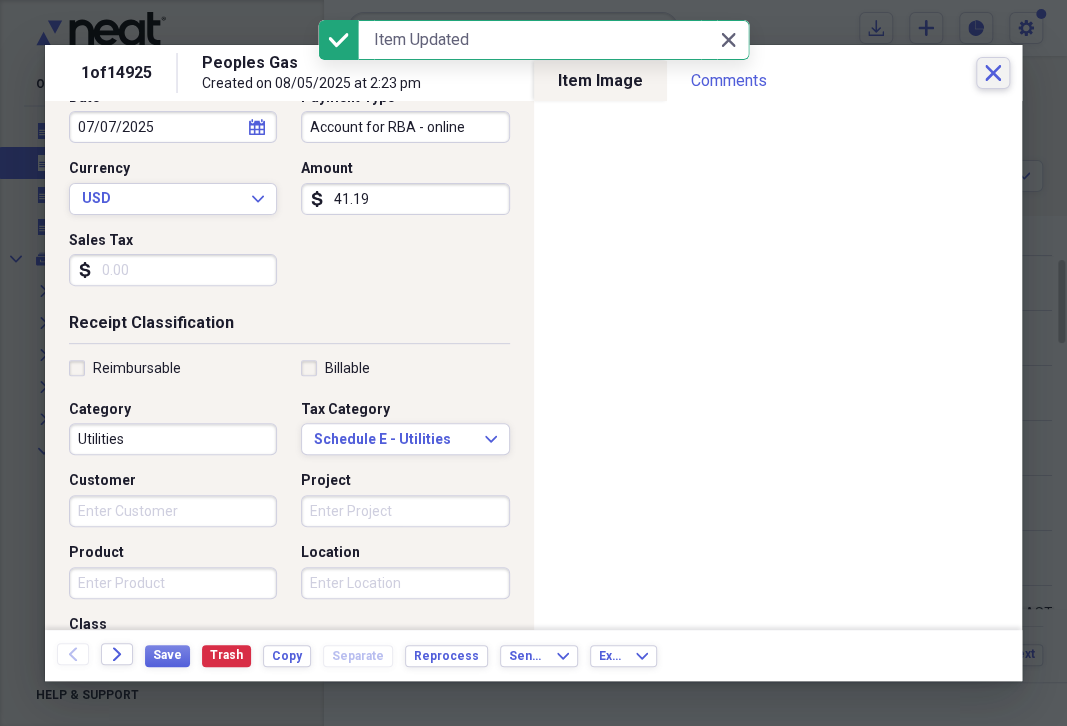 click 